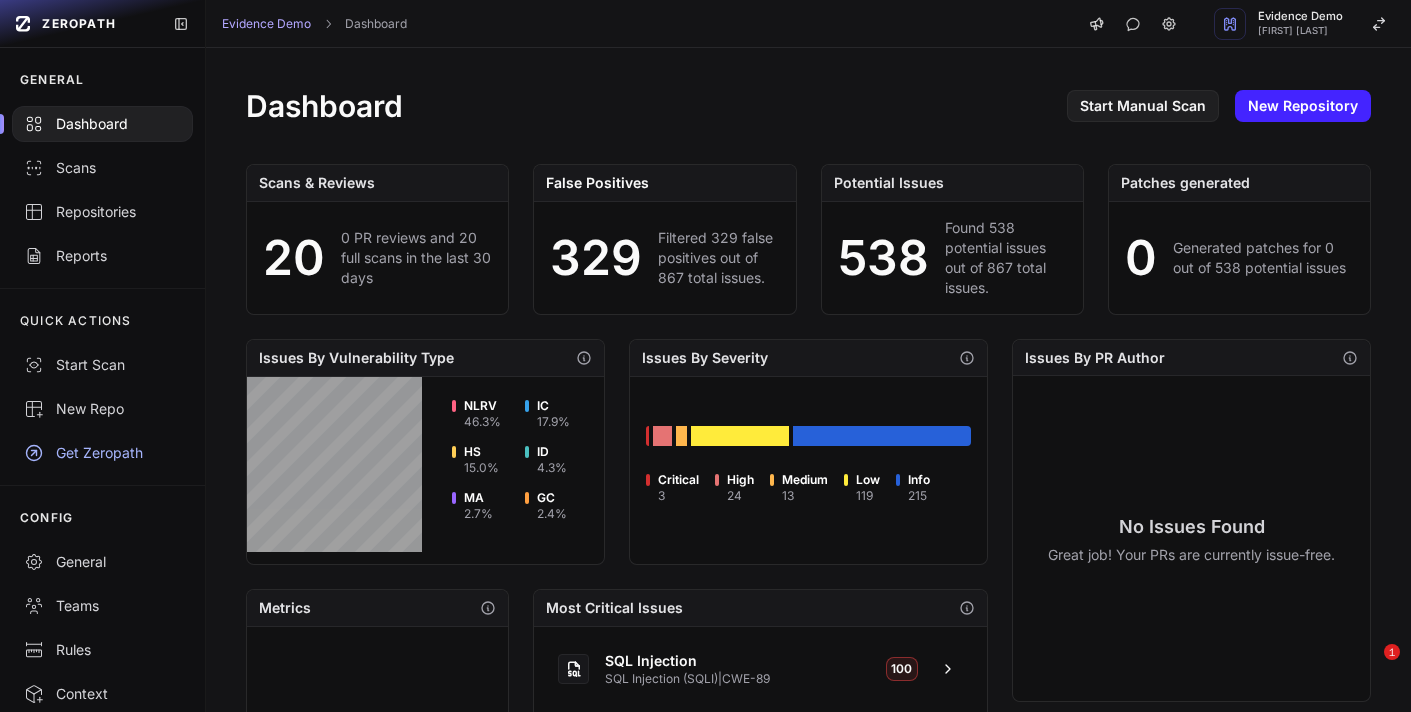 scroll, scrollTop: 0, scrollLeft: 0, axis: both 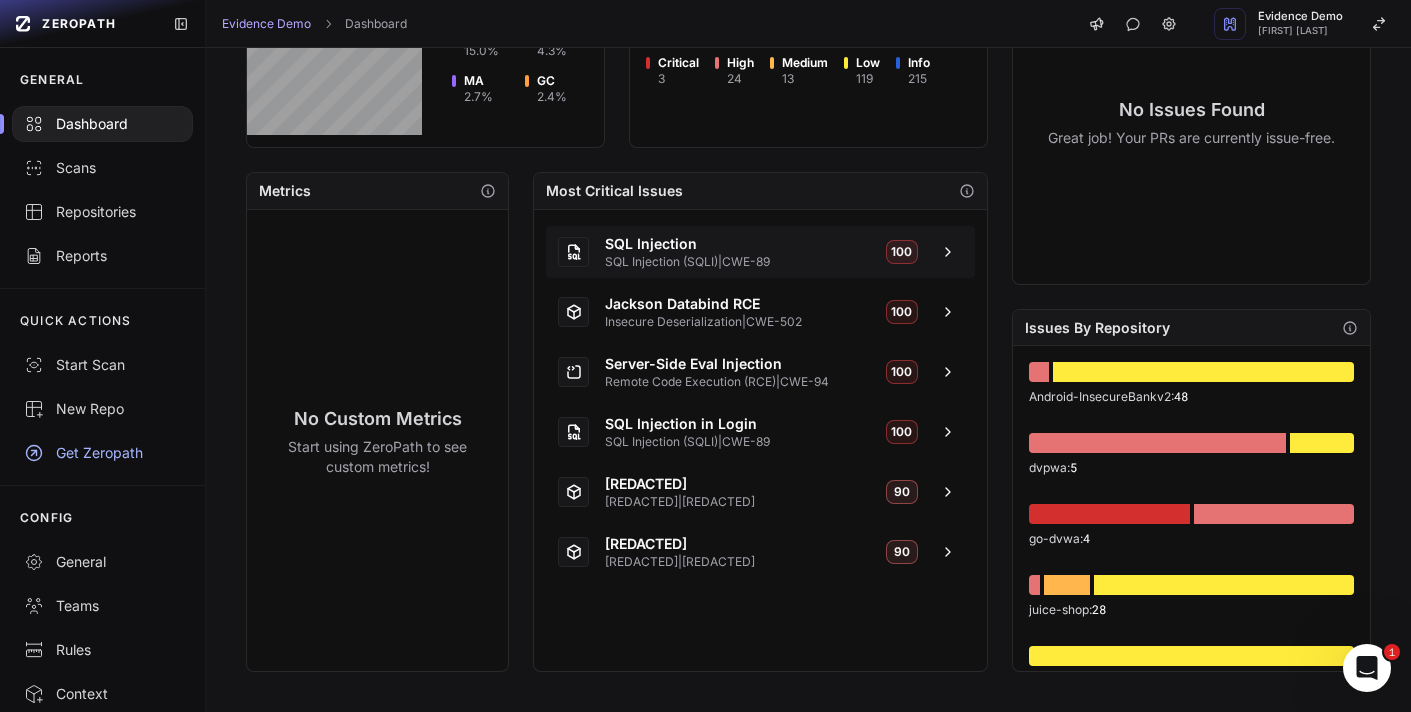 click 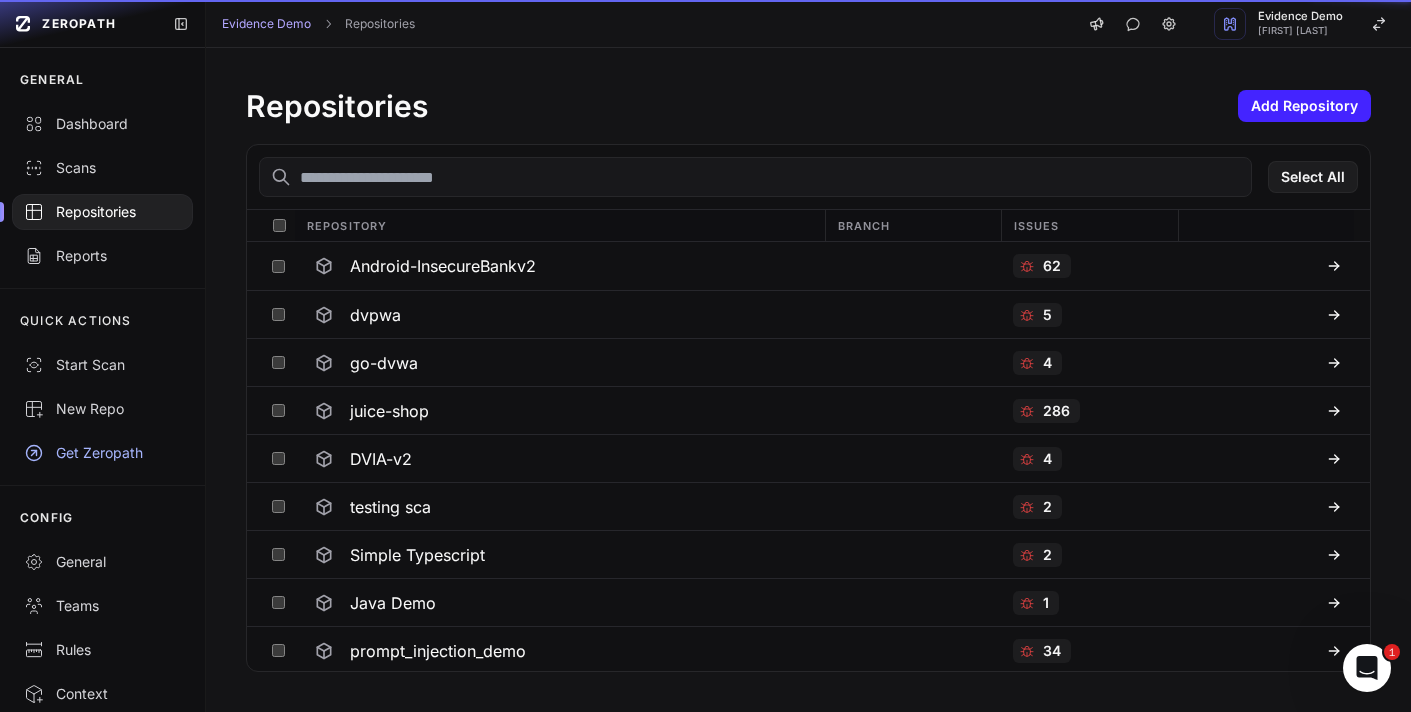 scroll, scrollTop: 0, scrollLeft: 0, axis: both 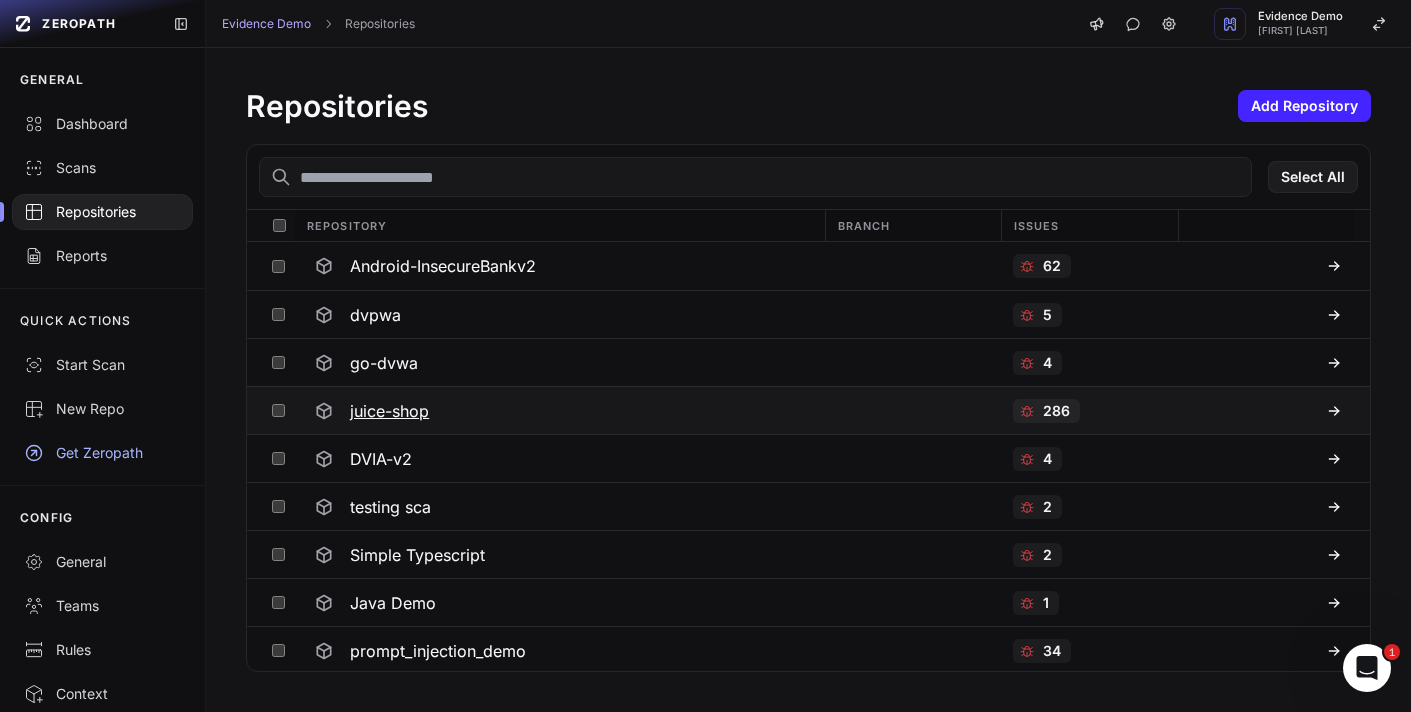 click on "juice-shop" at bounding box center (389, 411) 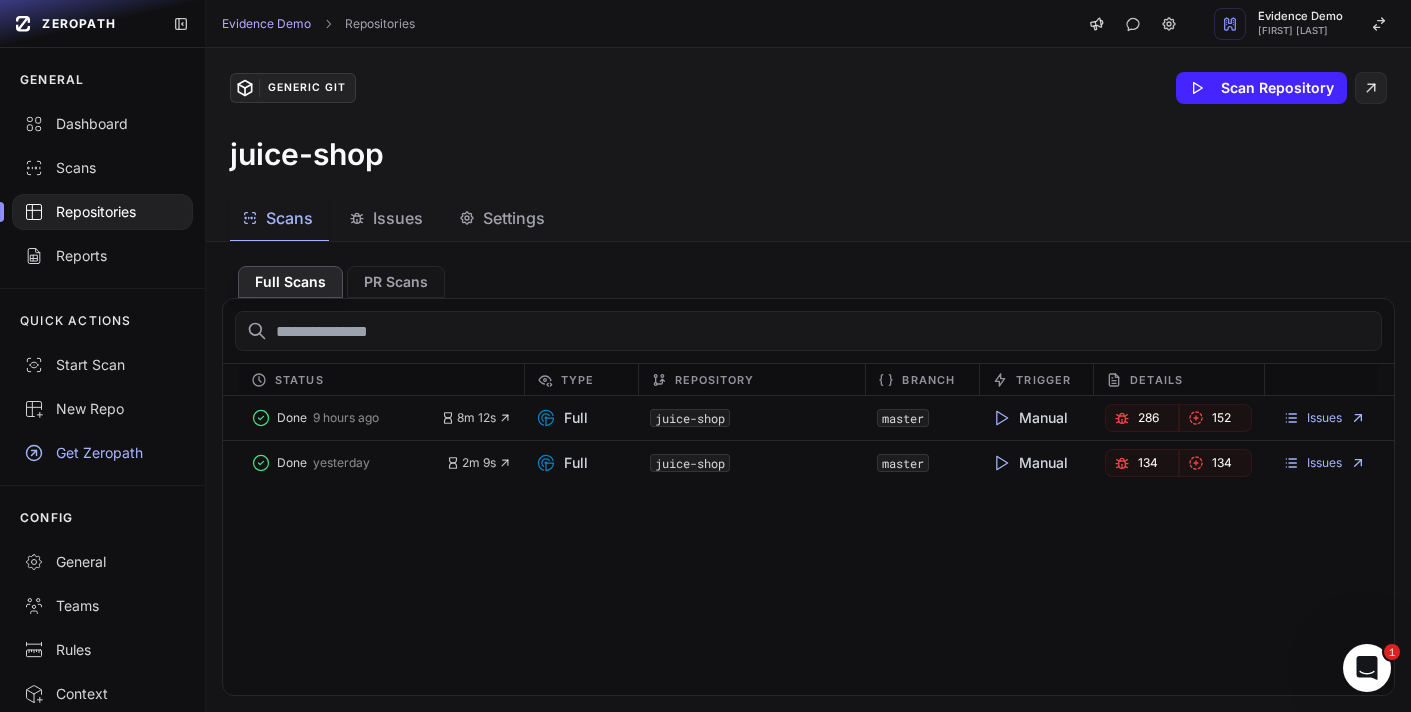 click on "Issues" at bounding box center (398, 218) 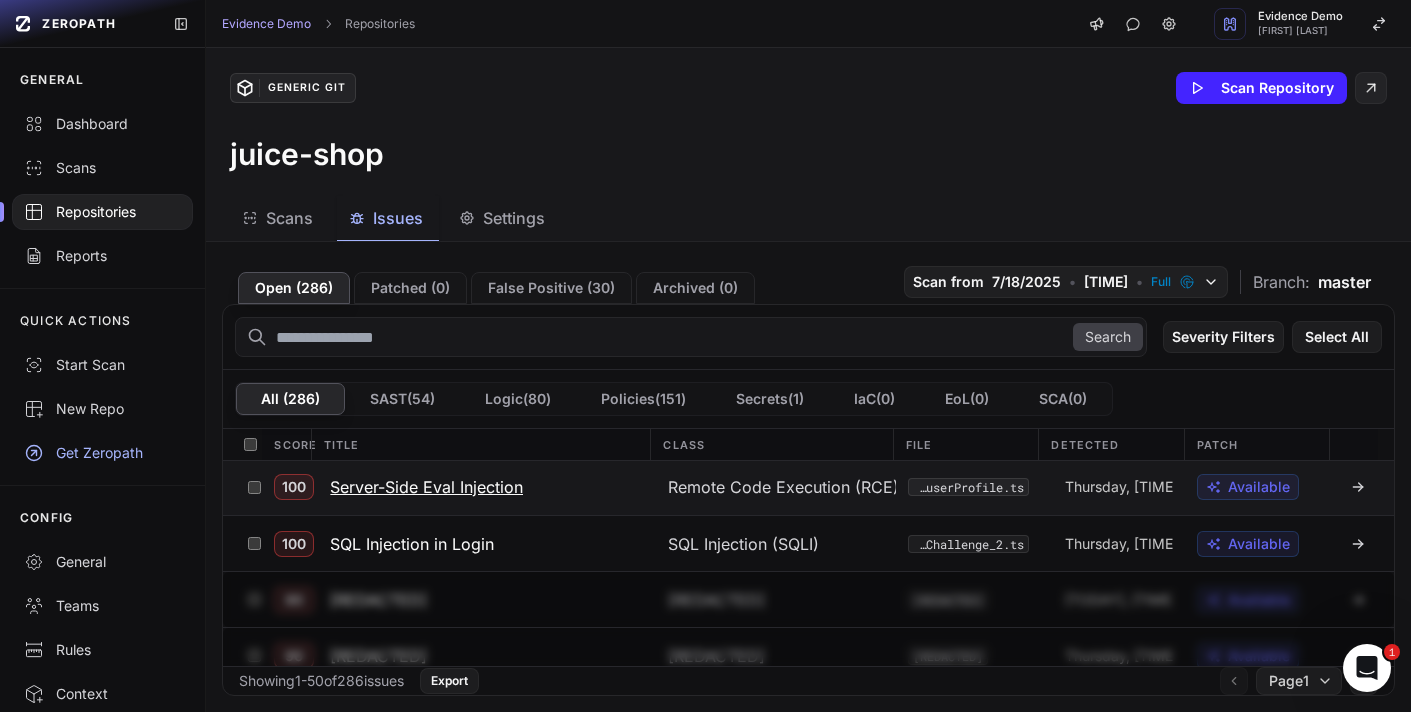 scroll, scrollTop: 0, scrollLeft: 0, axis: both 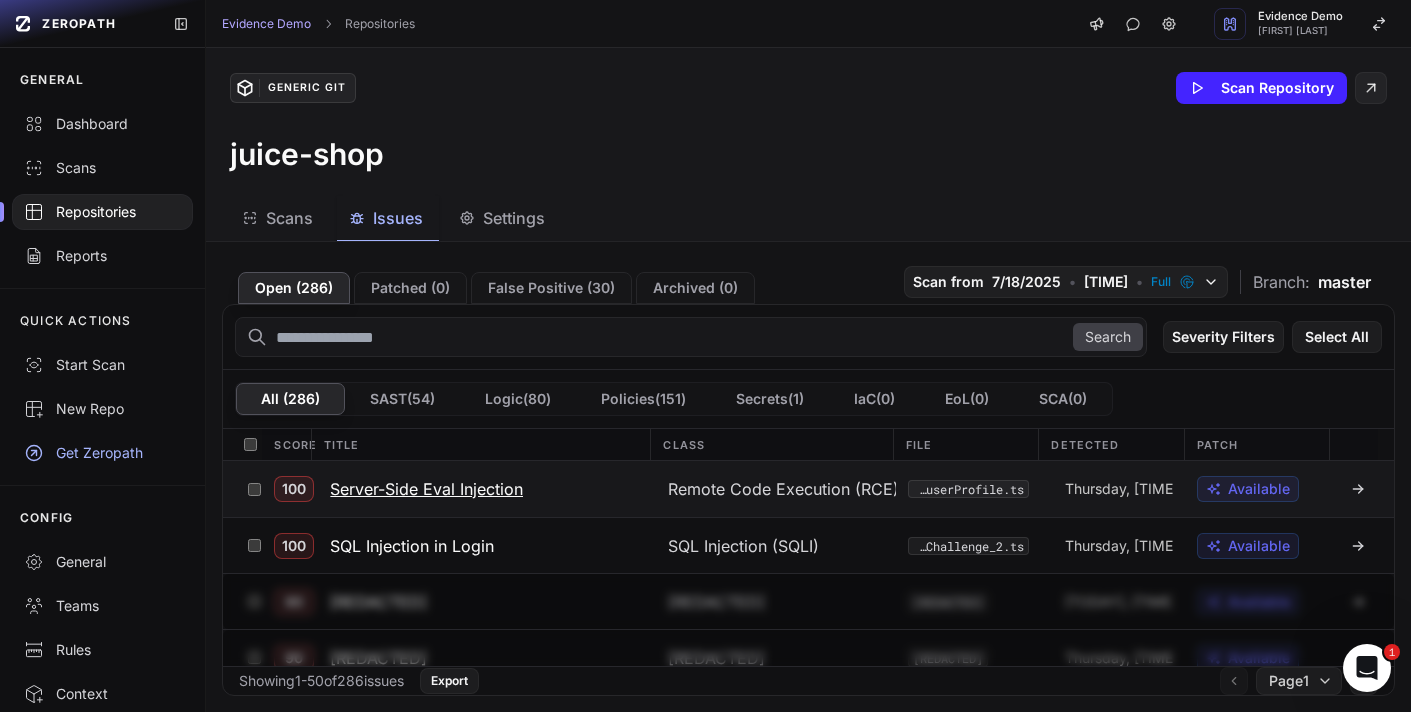 click 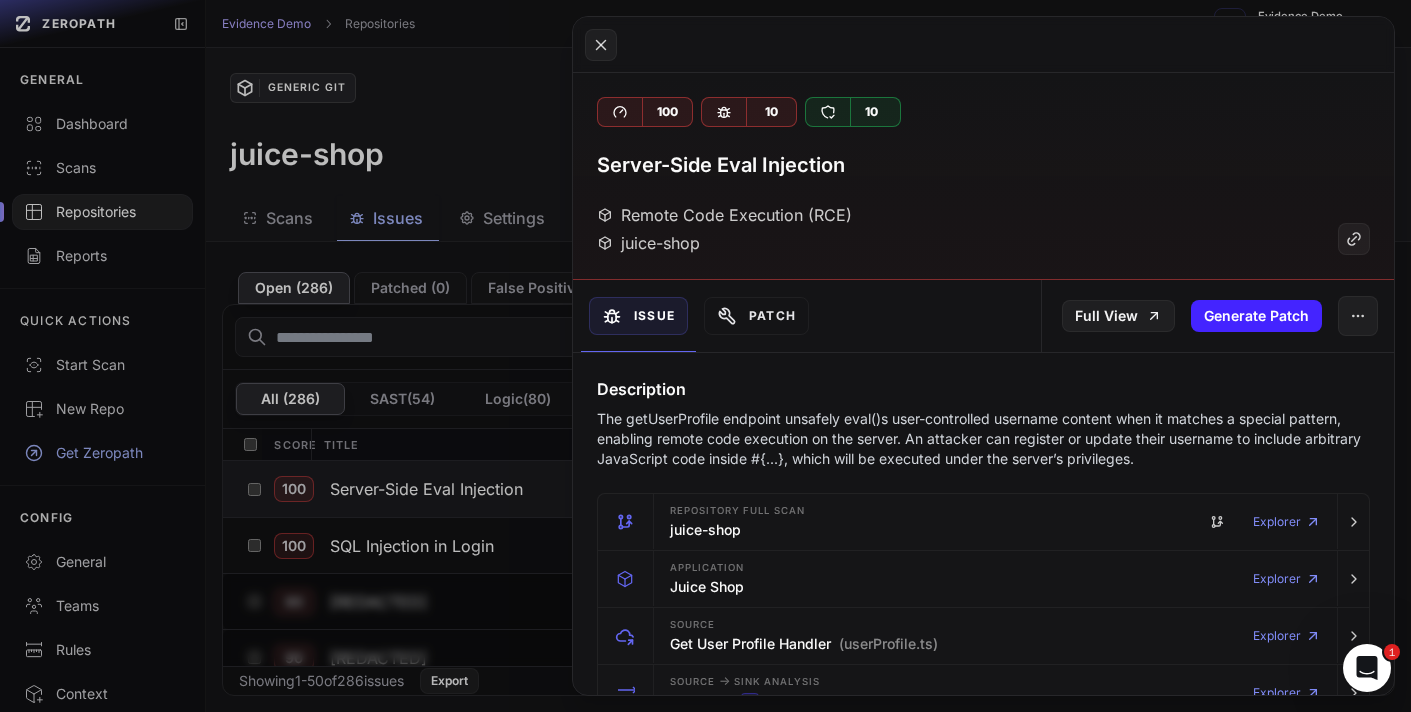 scroll, scrollTop: 4, scrollLeft: 0, axis: vertical 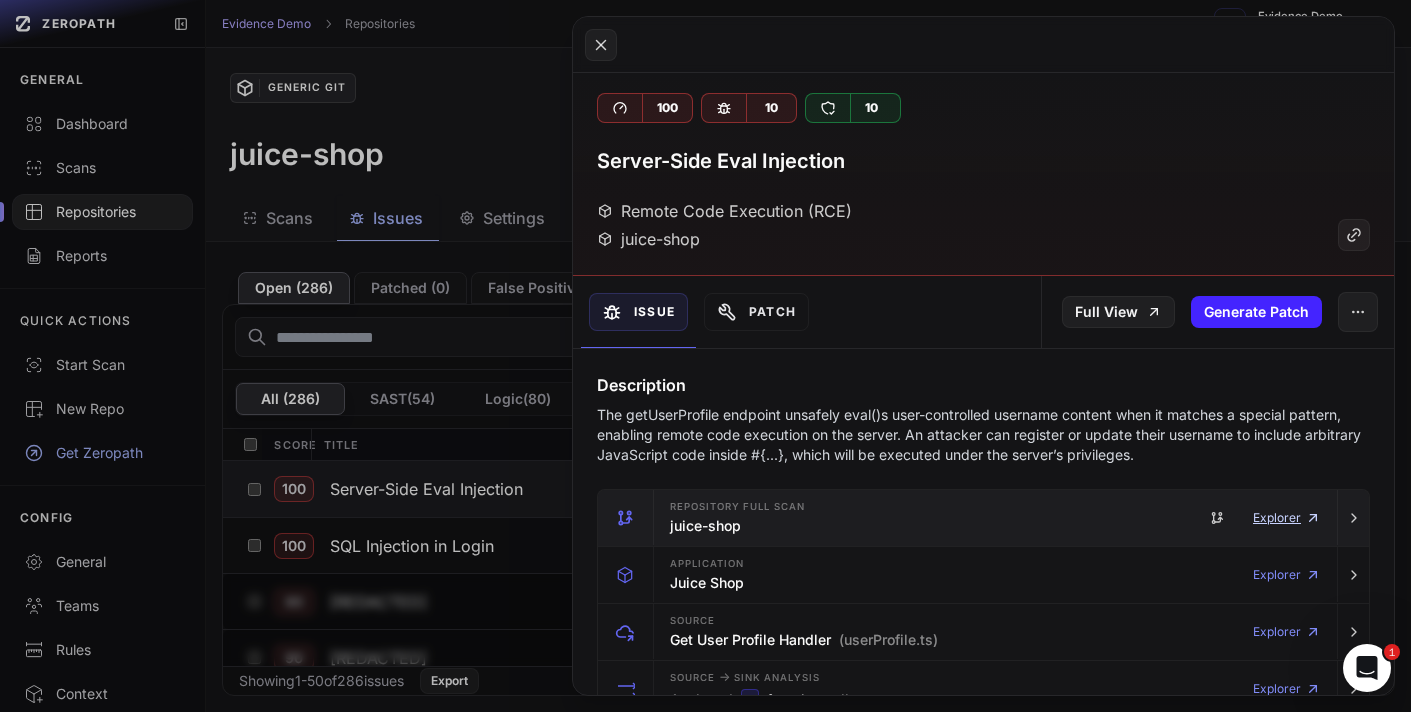click on "Explorer" at bounding box center (1287, 518) 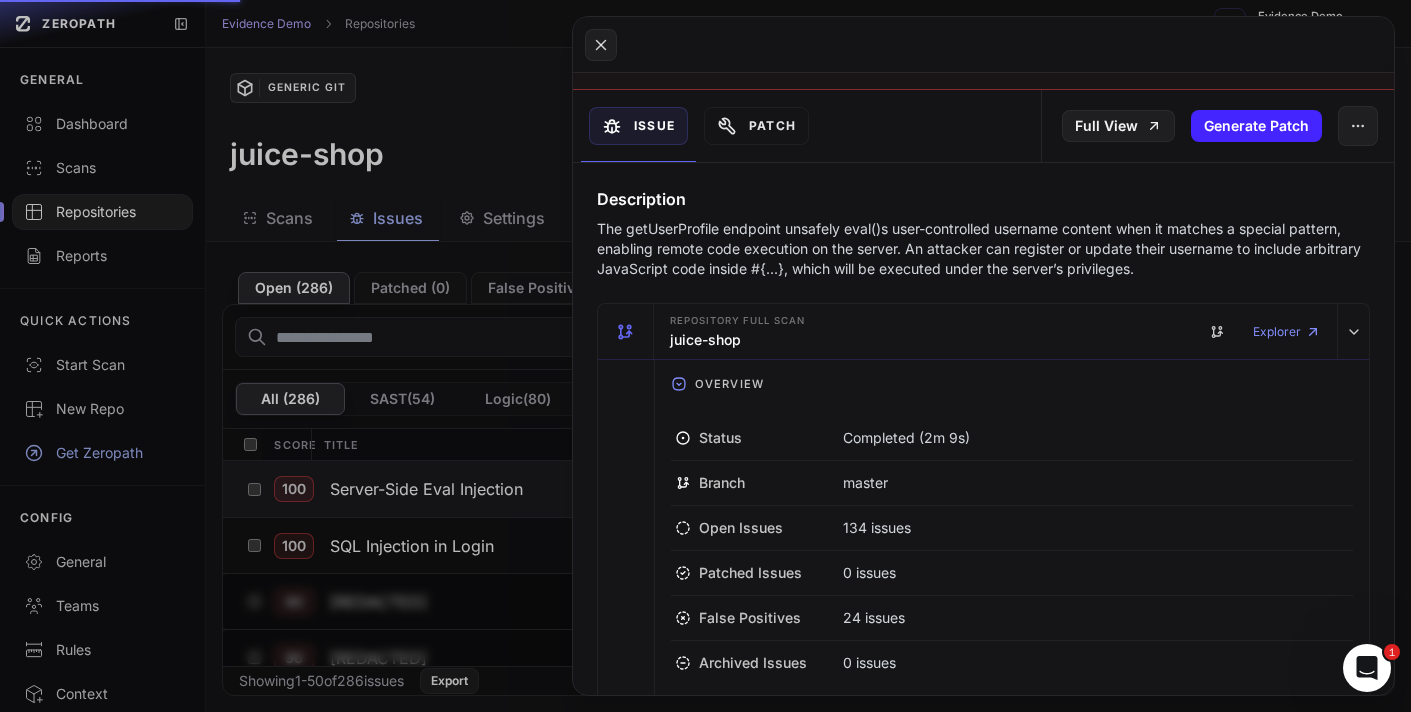 scroll, scrollTop: 258, scrollLeft: 0, axis: vertical 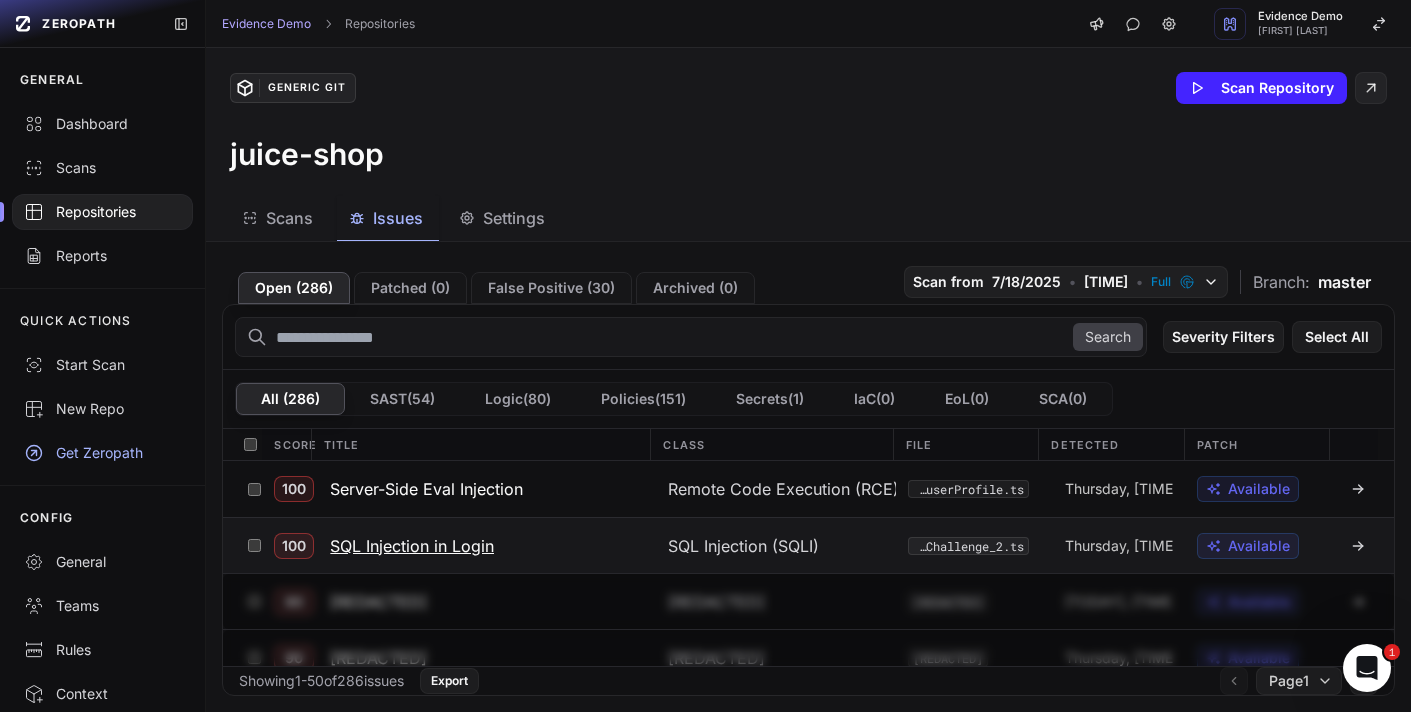 click on "SQL Injection in Login" at bounding box center [412, 546] 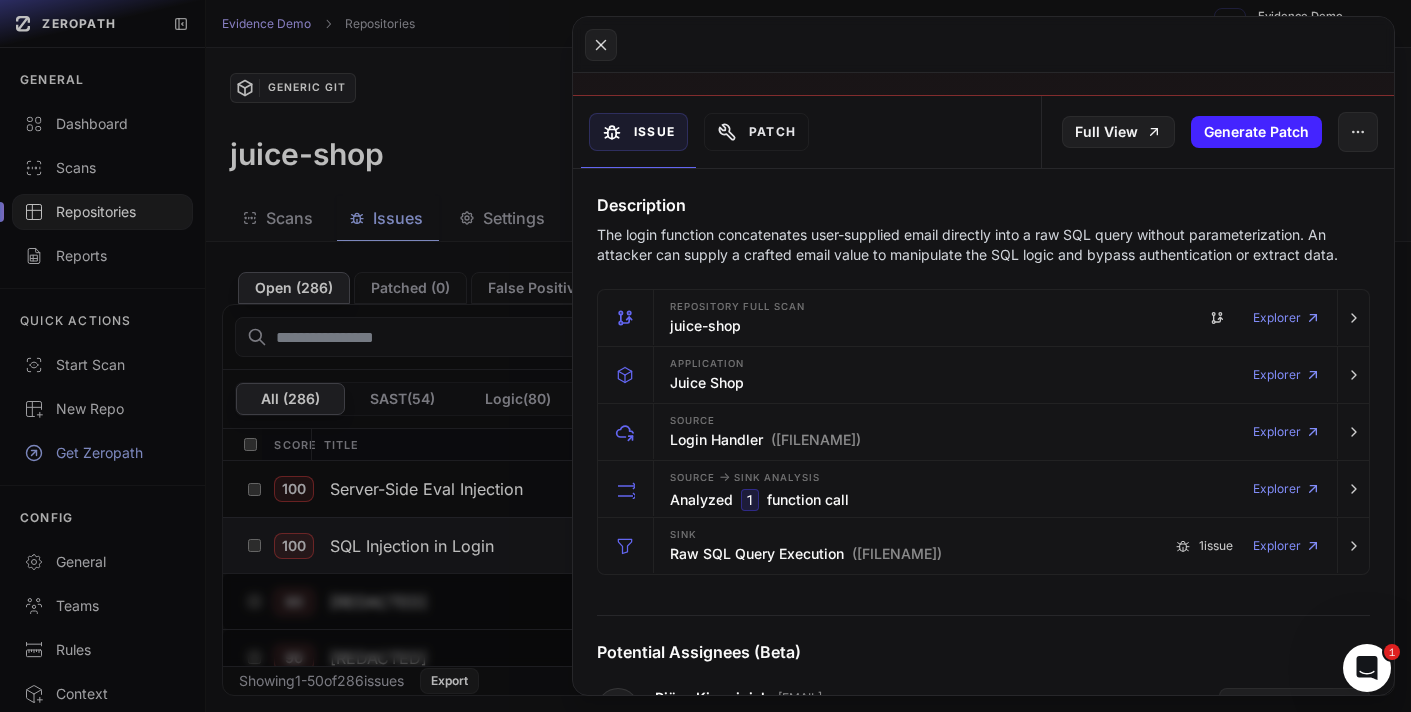 scroll, scrollTop: 196, scrollLeft: 0, axis: vertical 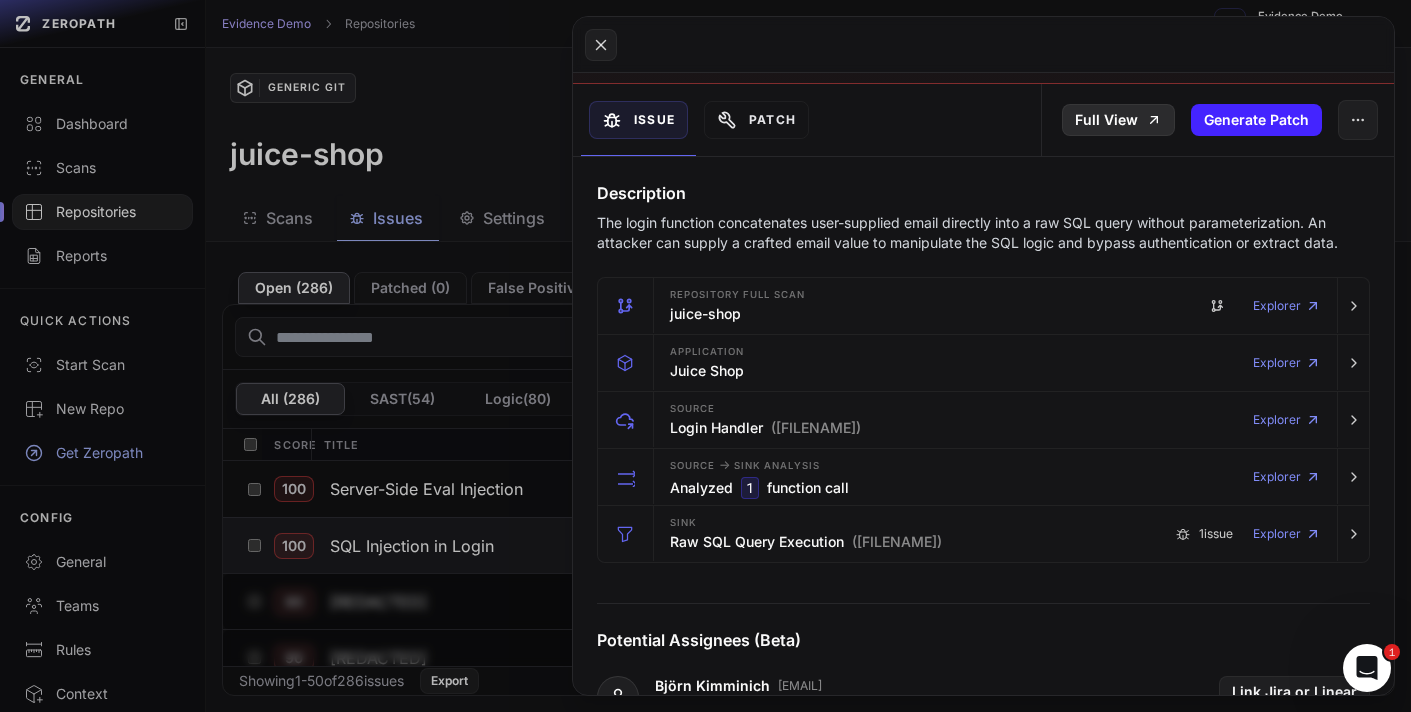click on "Full View" at bounding box center (1118, 120) 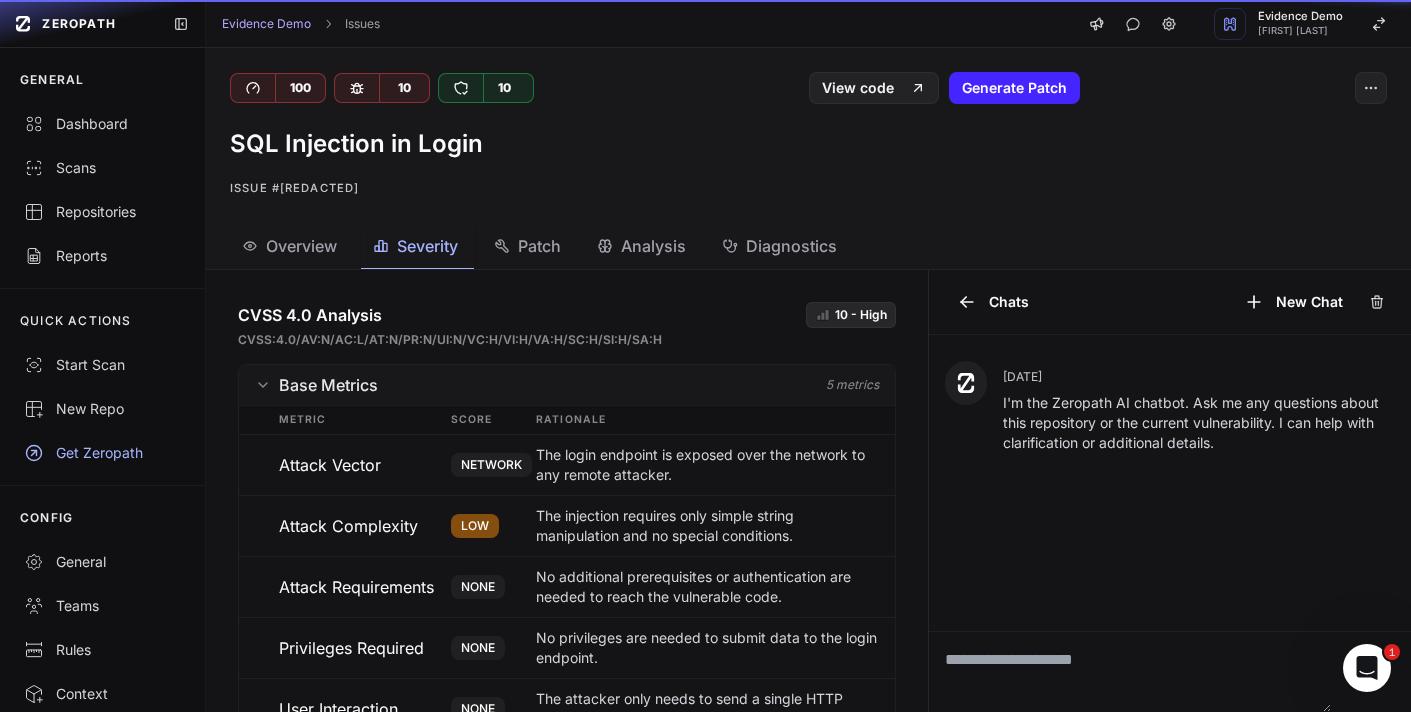 click on "Severity" at bounding box center (427, 246) 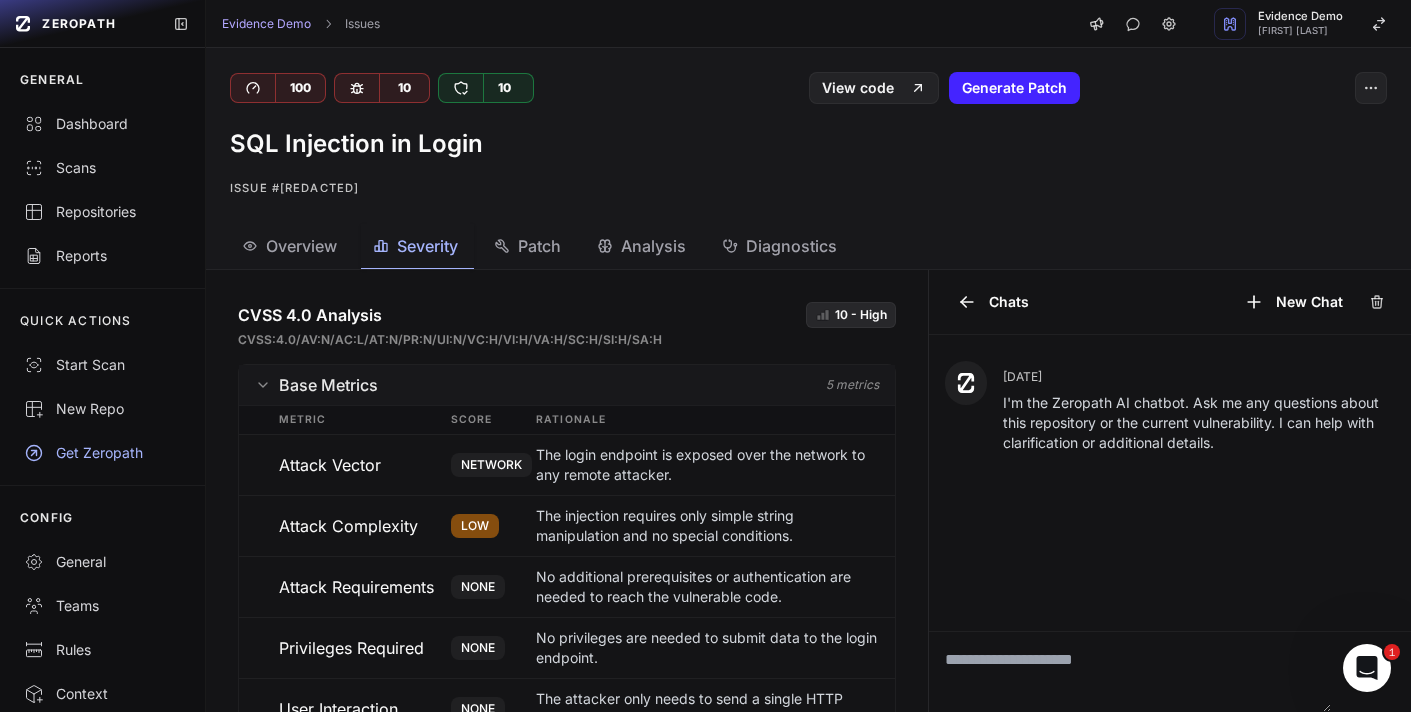 click on "Patch" 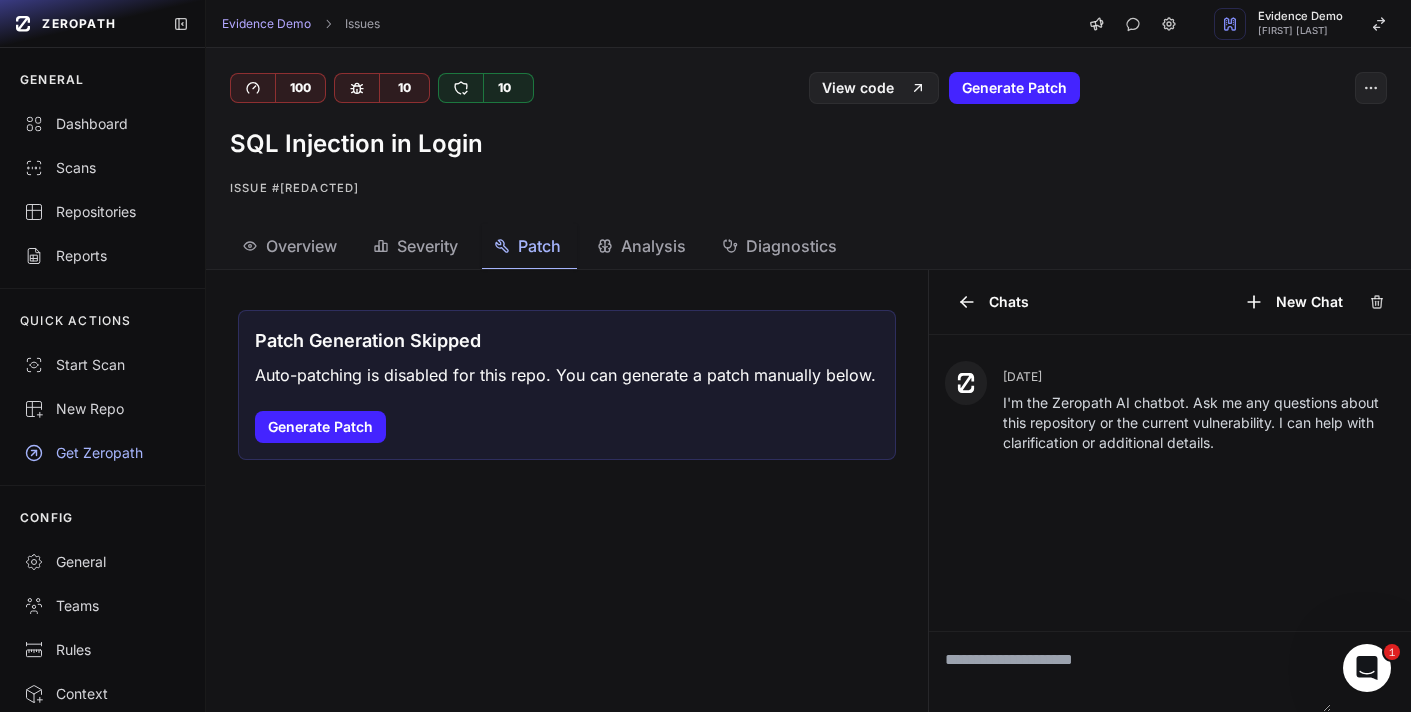 click on "Analysis" at bounding box center (653, 246) 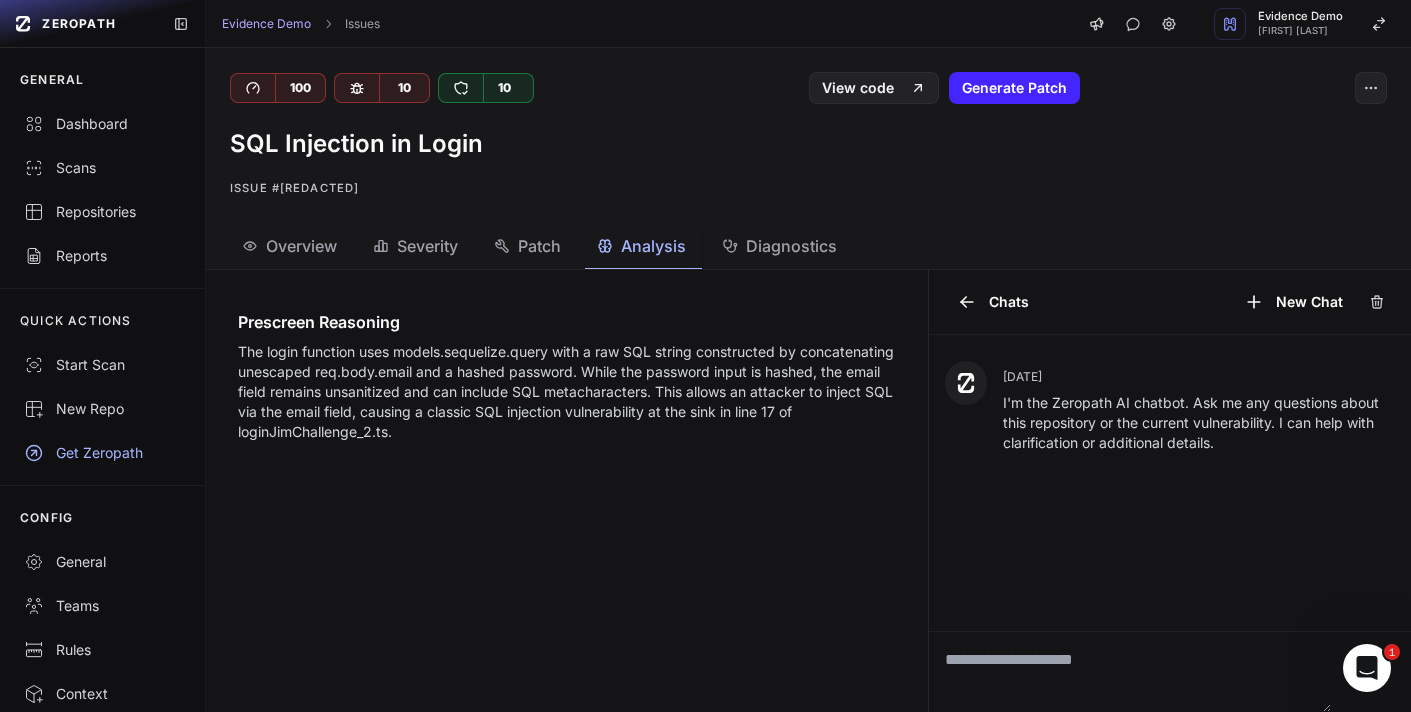 click on "Diagnostics" at bounding box center [791, 246] 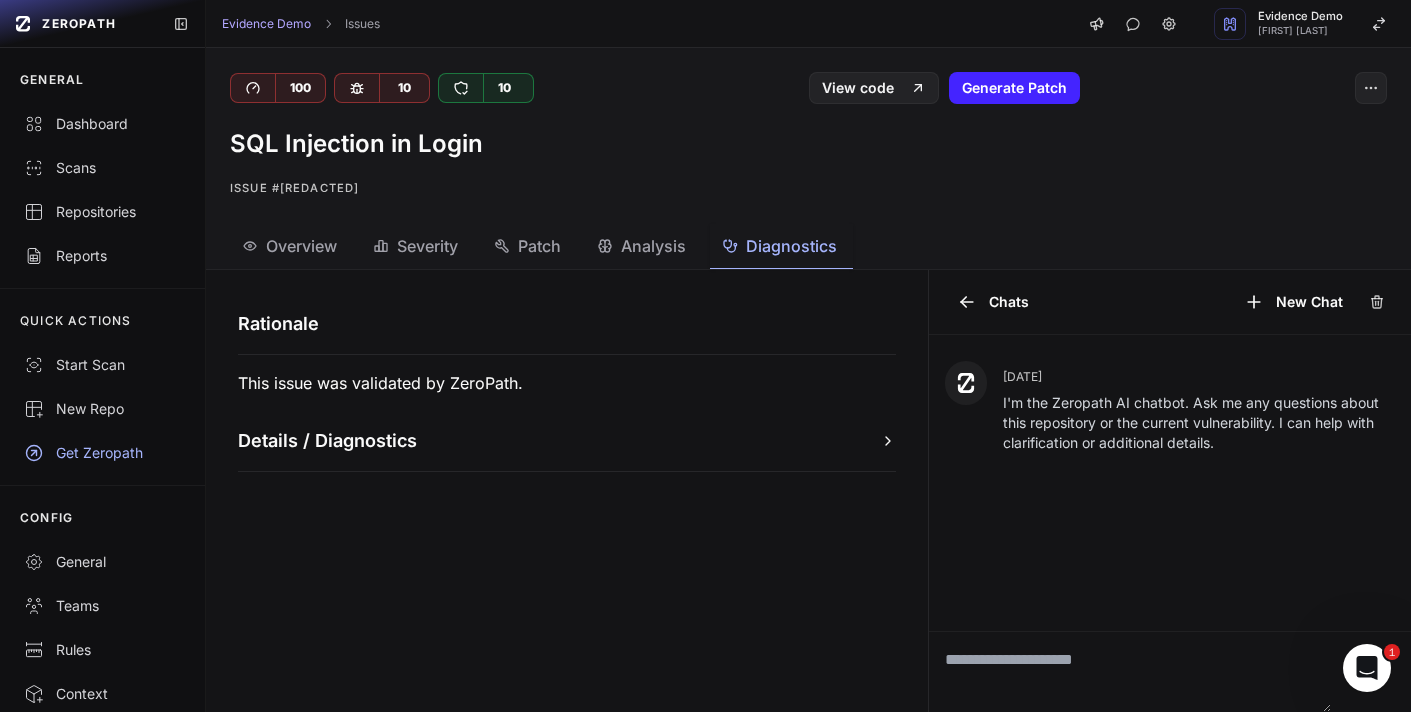 click 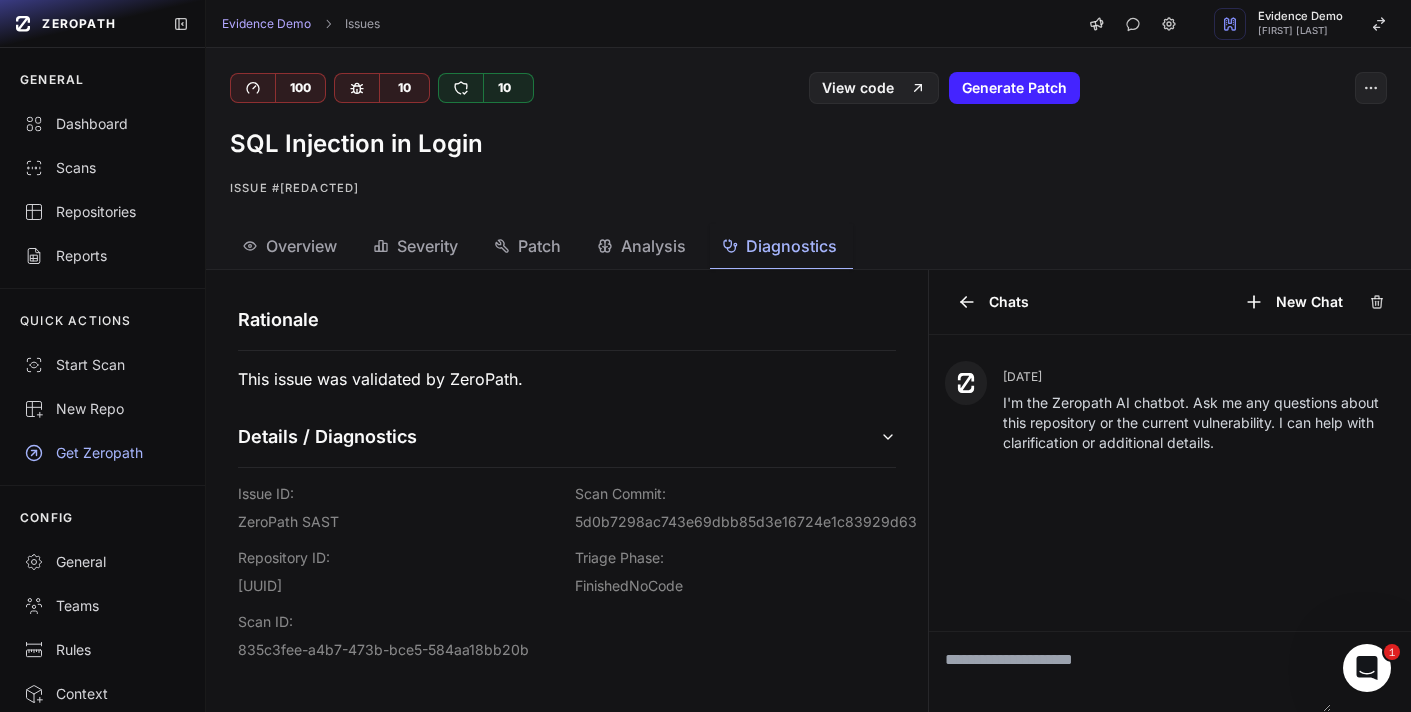 scroll, scrollTop: 8, scrollLeft: 0, axis: vertical 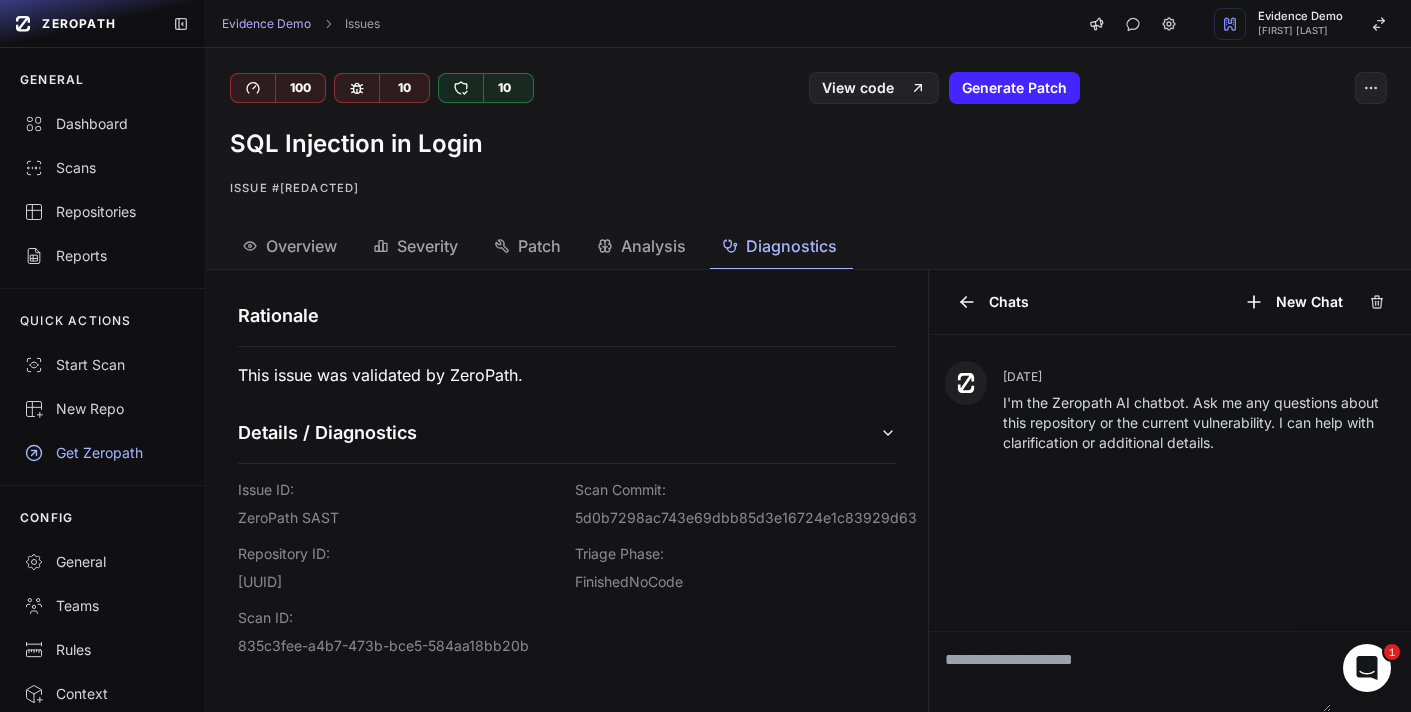 click on "Overview" at bounding box center [301, 246] 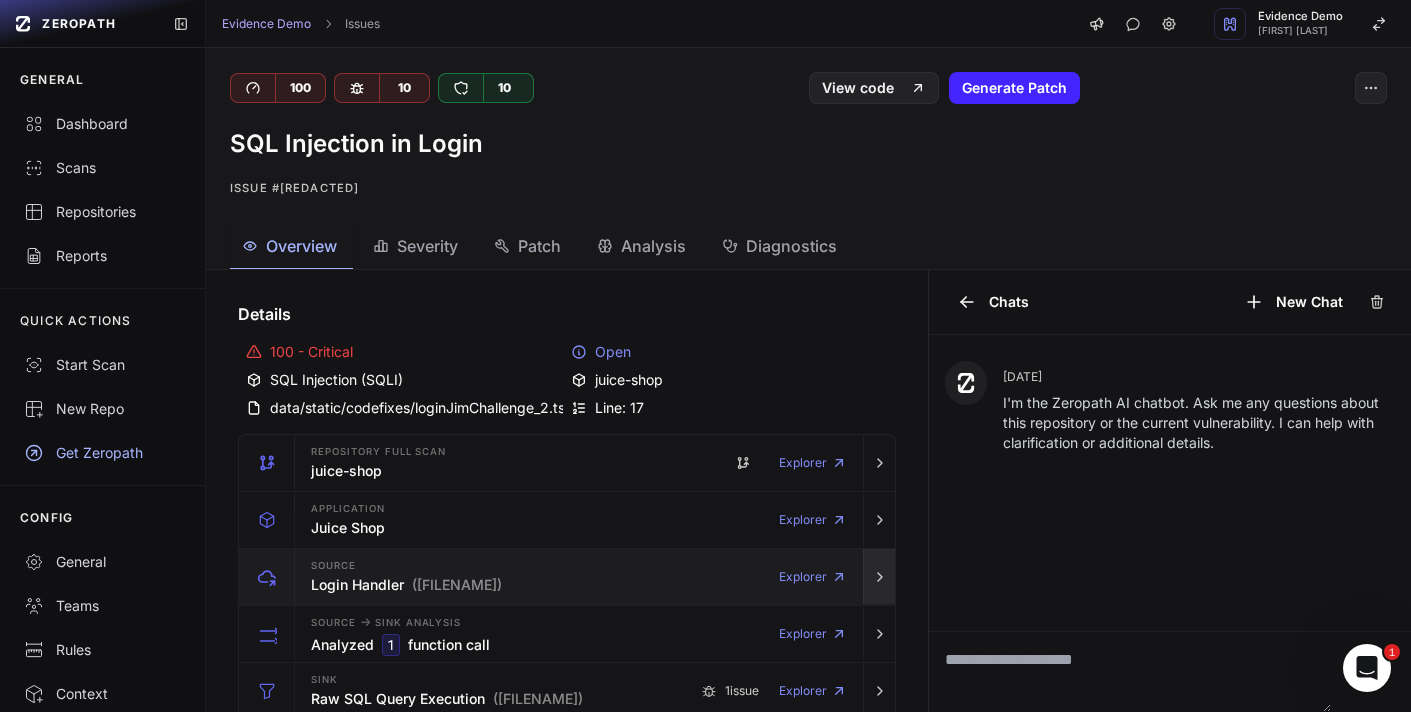 click 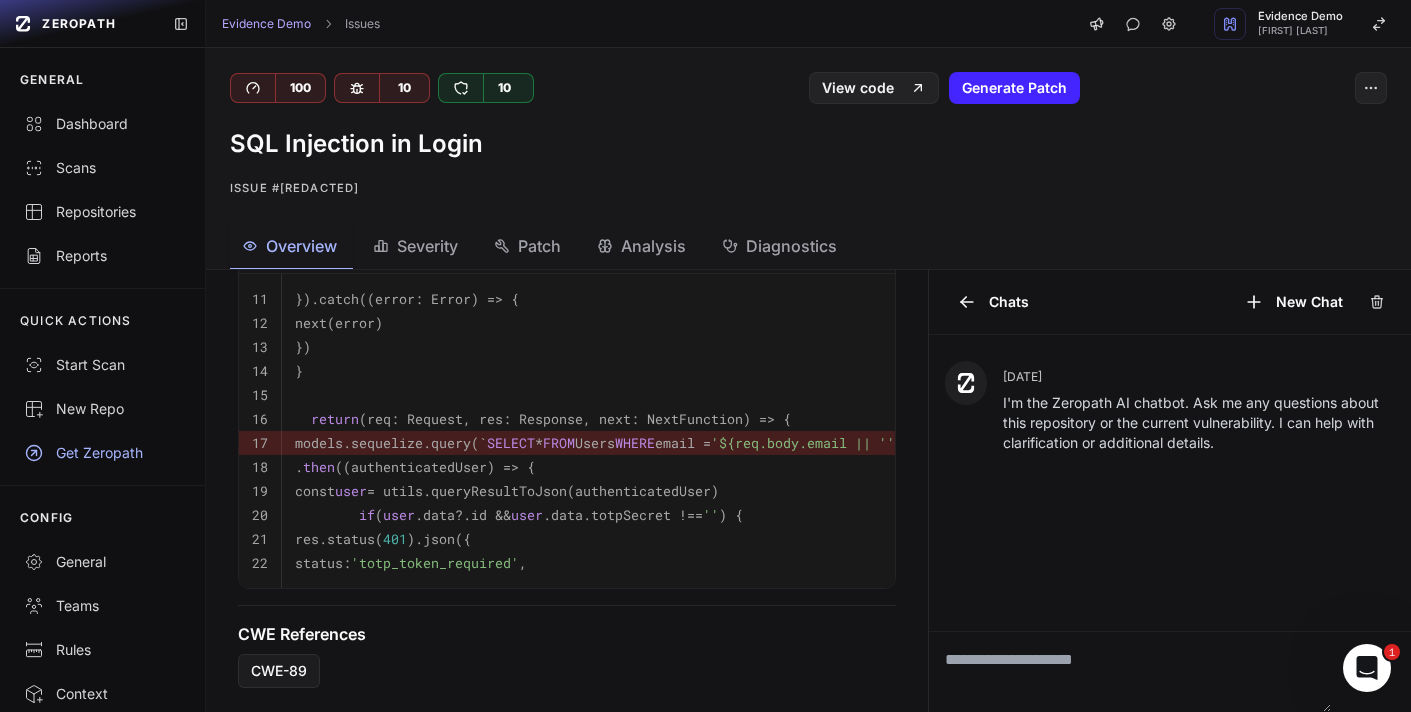 scroll, scrollTop: 2033, scrollLeft: 0, axis: vertical 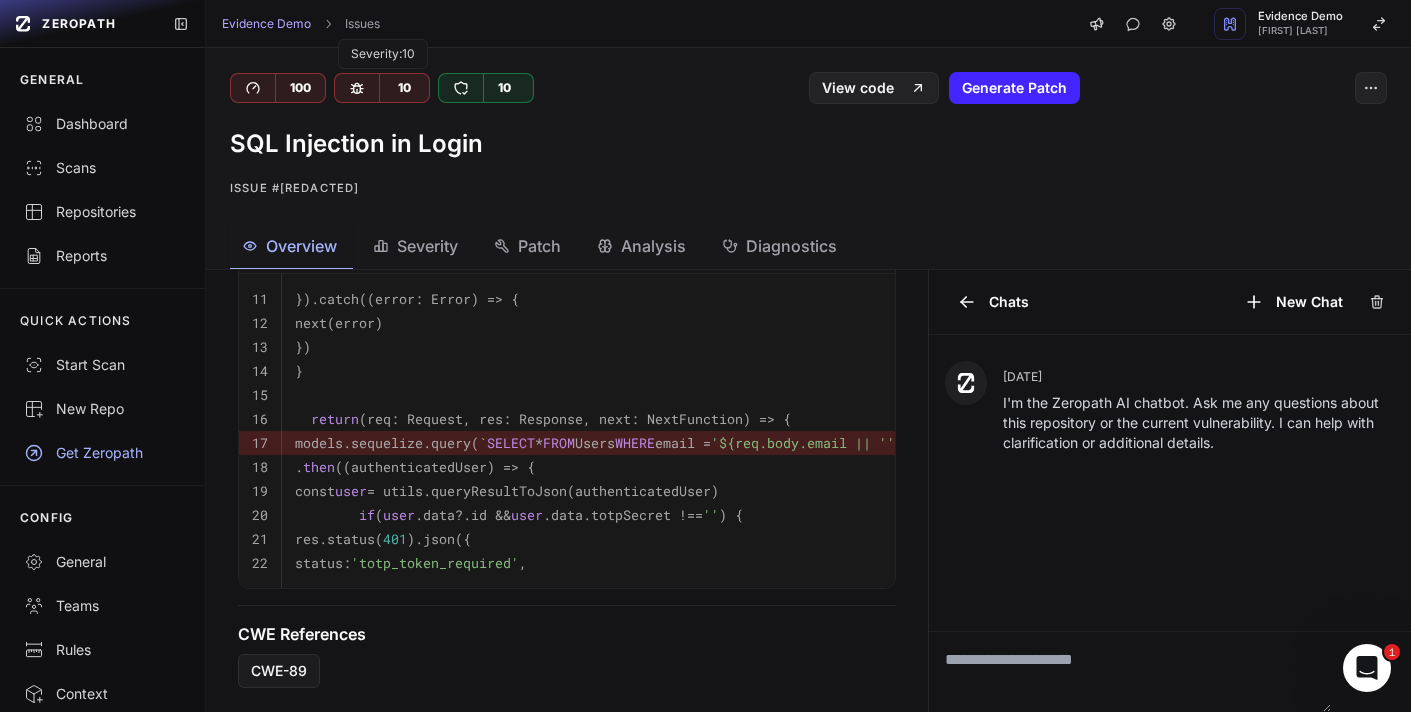 click 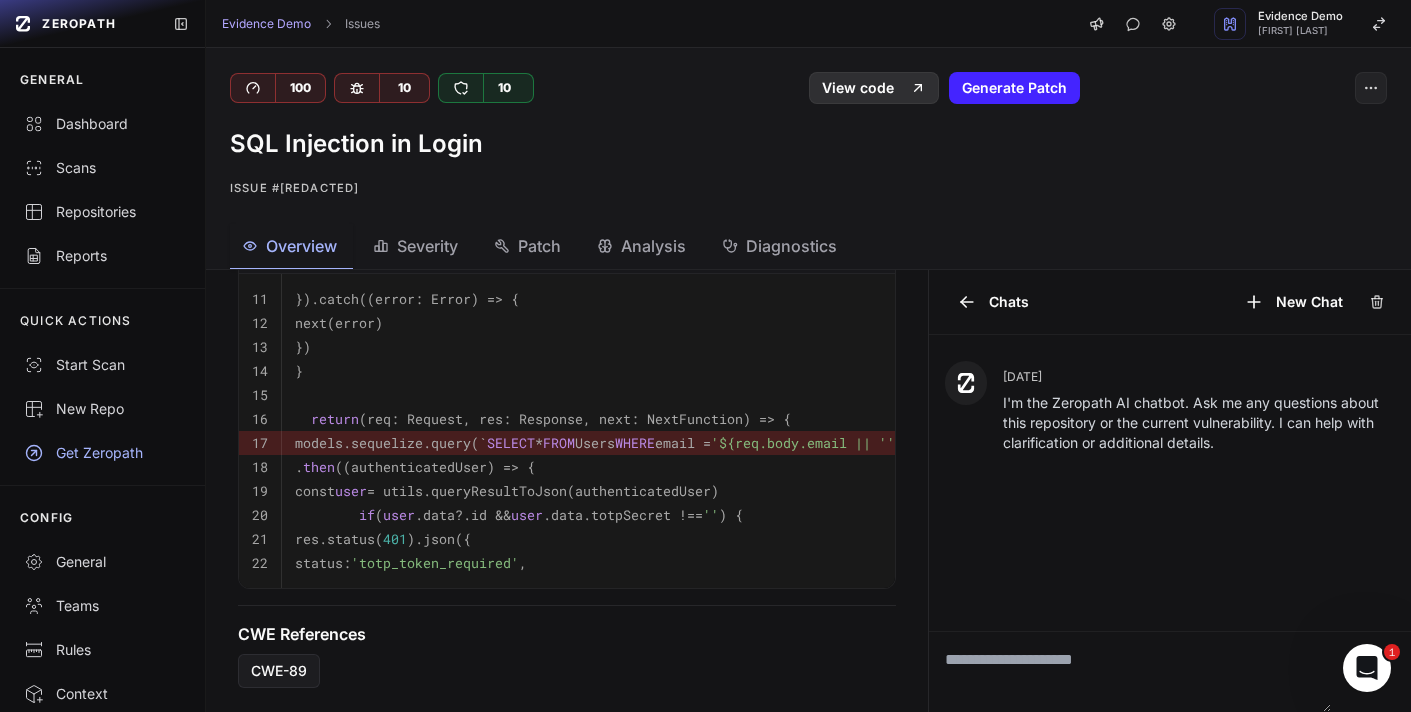 click on "View code" at bounding box center [874, 88] 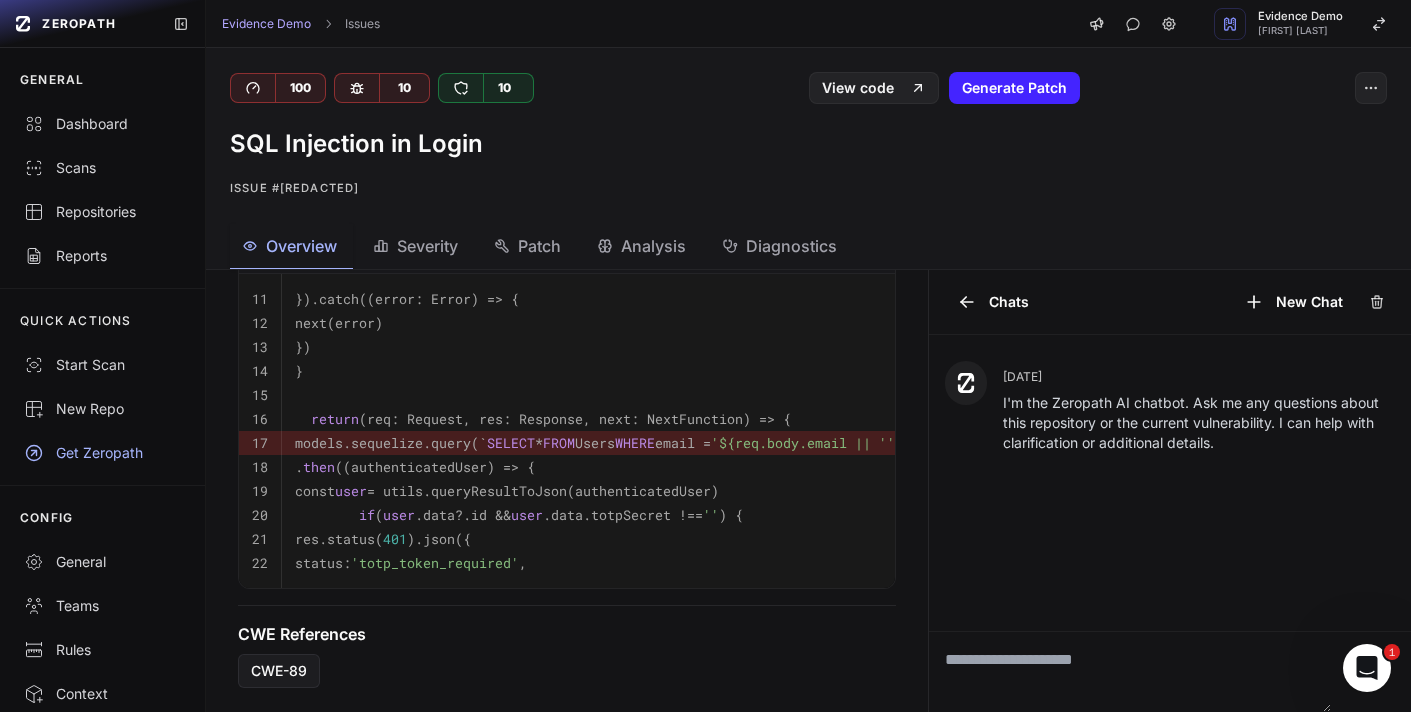 click on "Jul 18, [TIME]   I'm the Zeropath AI chatbot. Ask me any questions about this repository or the current vulnerability. I can help with clarification or additional details." at bounding box center (1170, 483) 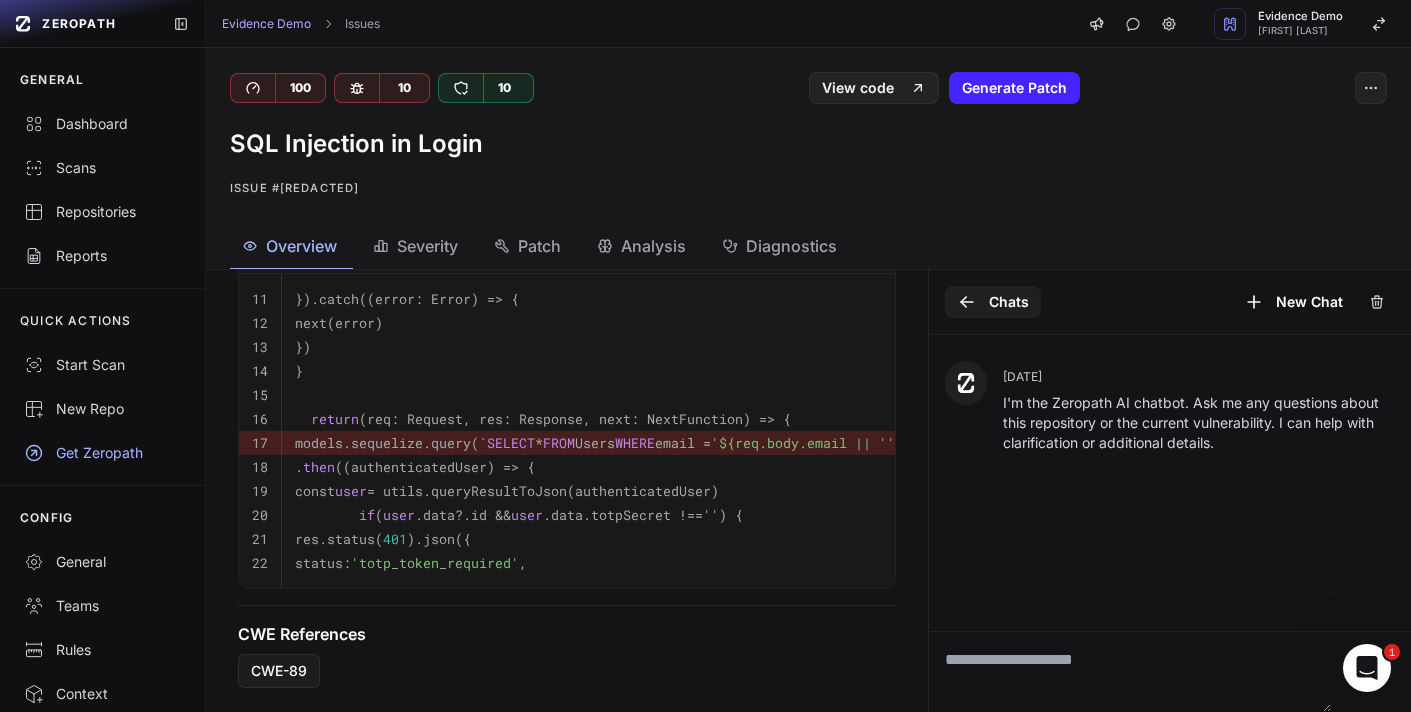 click 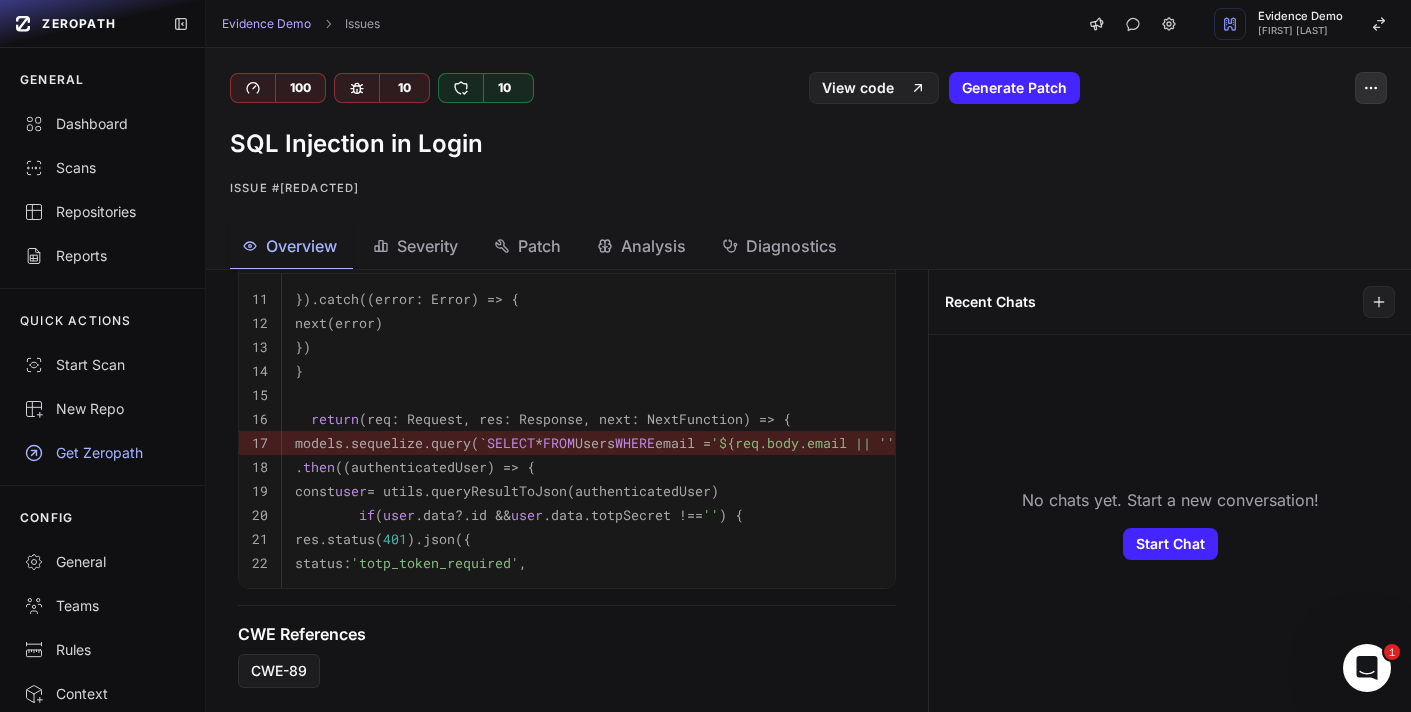 click 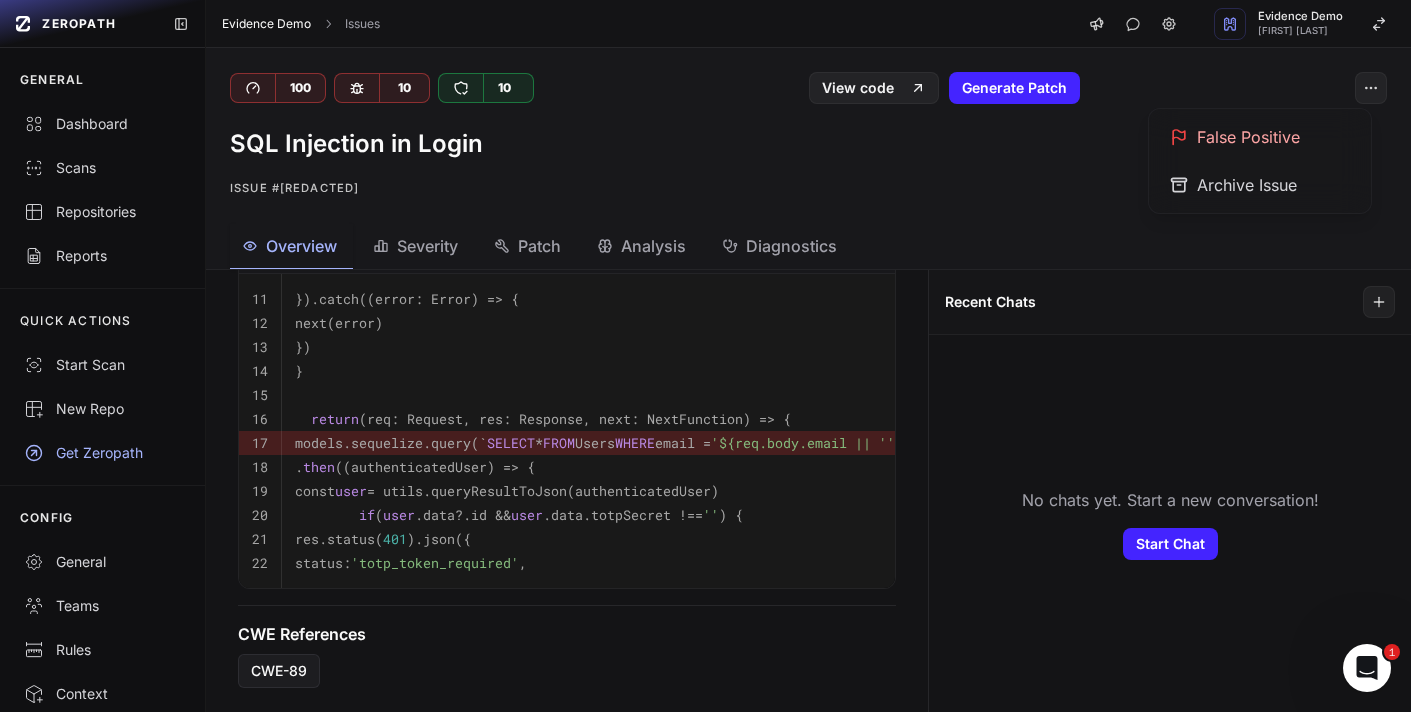 click on "Evidence Demo" at bounding box center (266, 24) 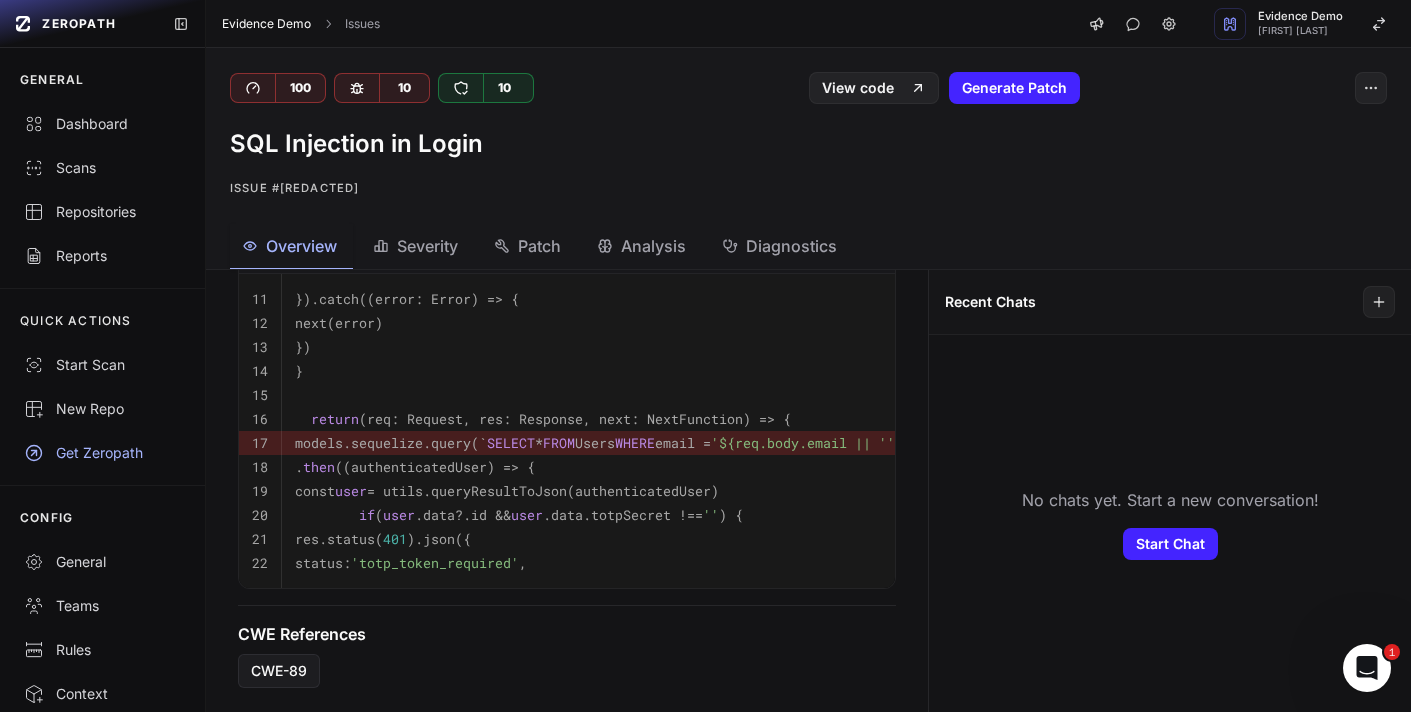 click on "Evidence Demo" at bounding box center (266, 24) 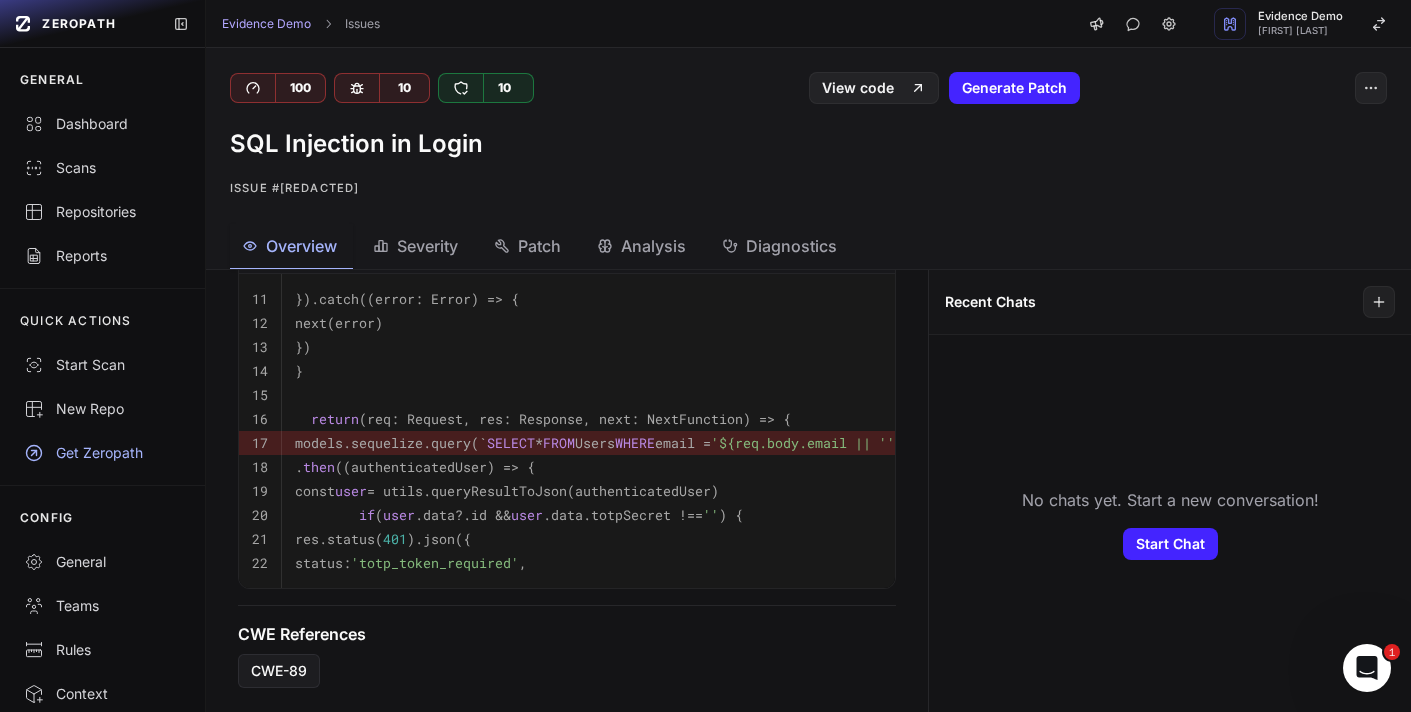 click on "Evidence Demo     Issues" at bounding box center (301, 24) 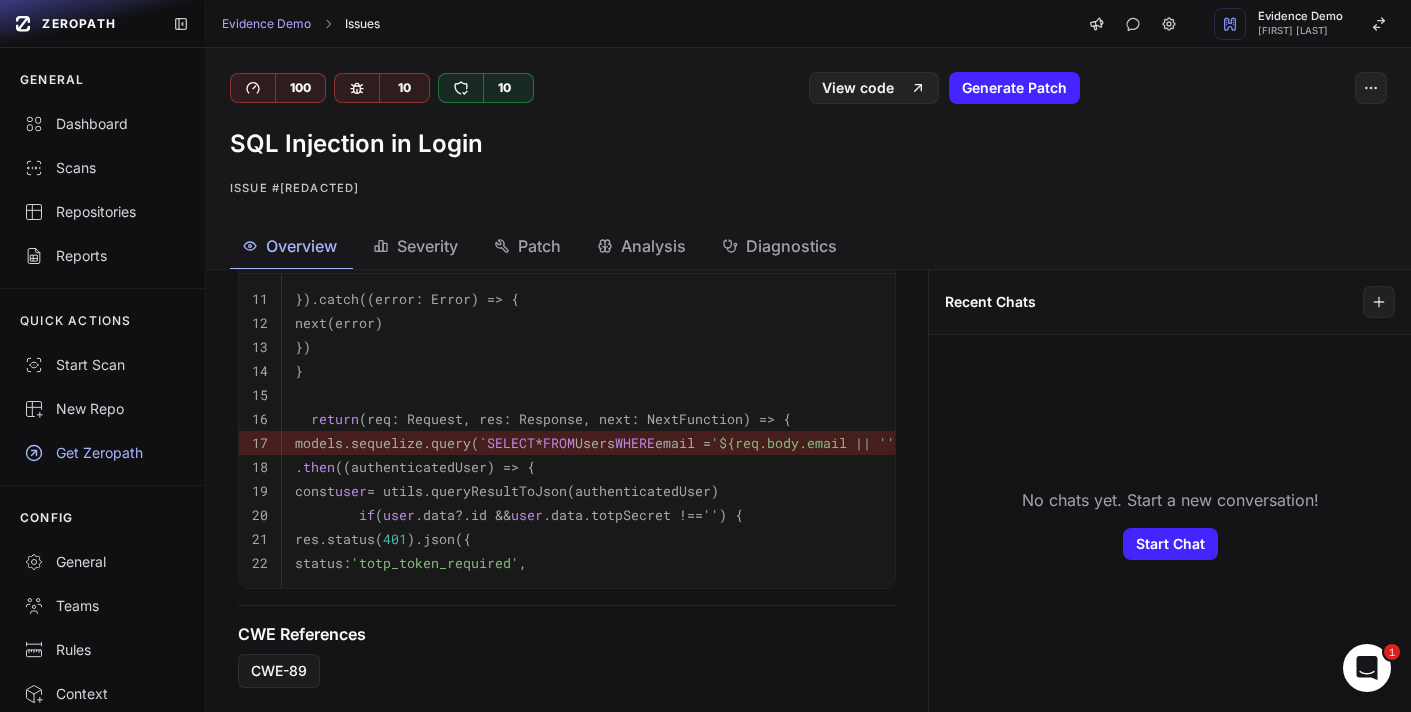 click on "Issues" at bounding box center [362, 24] 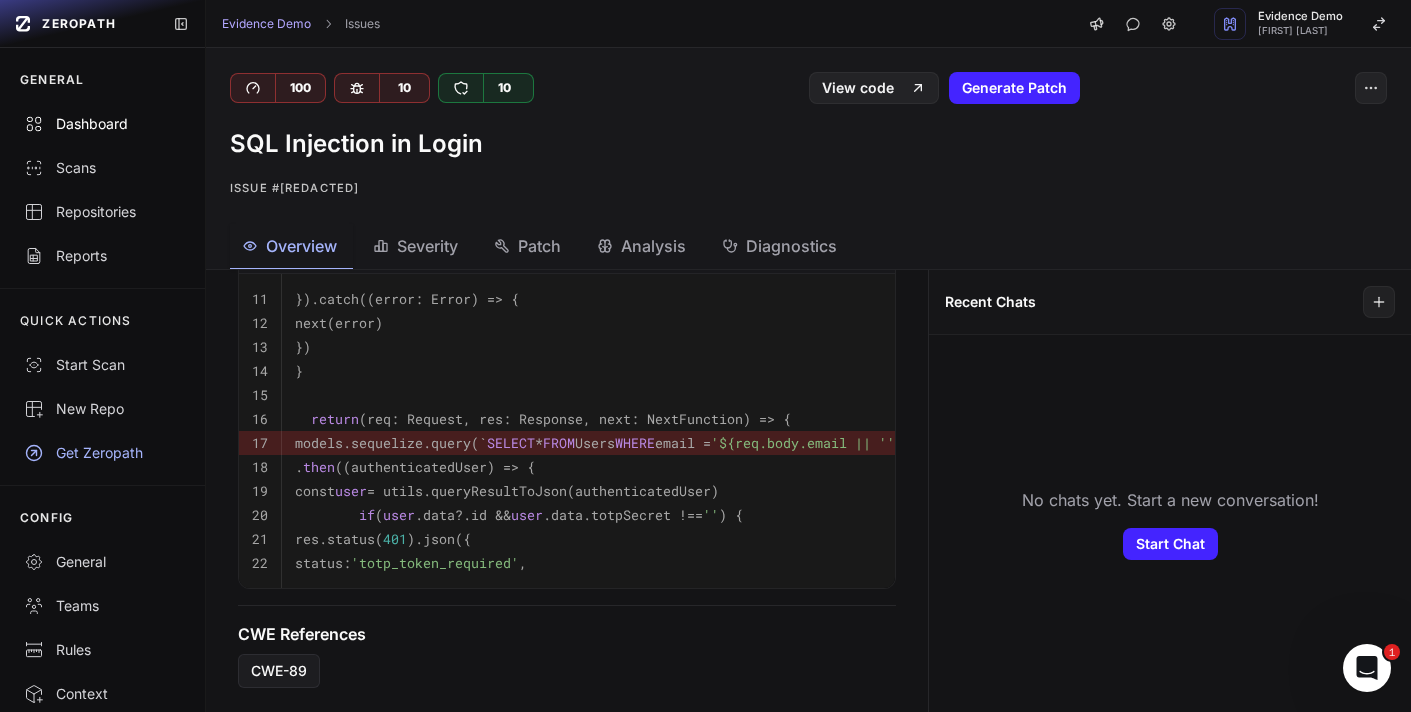 click on "Dashboard" at bounding box center [102, 124] 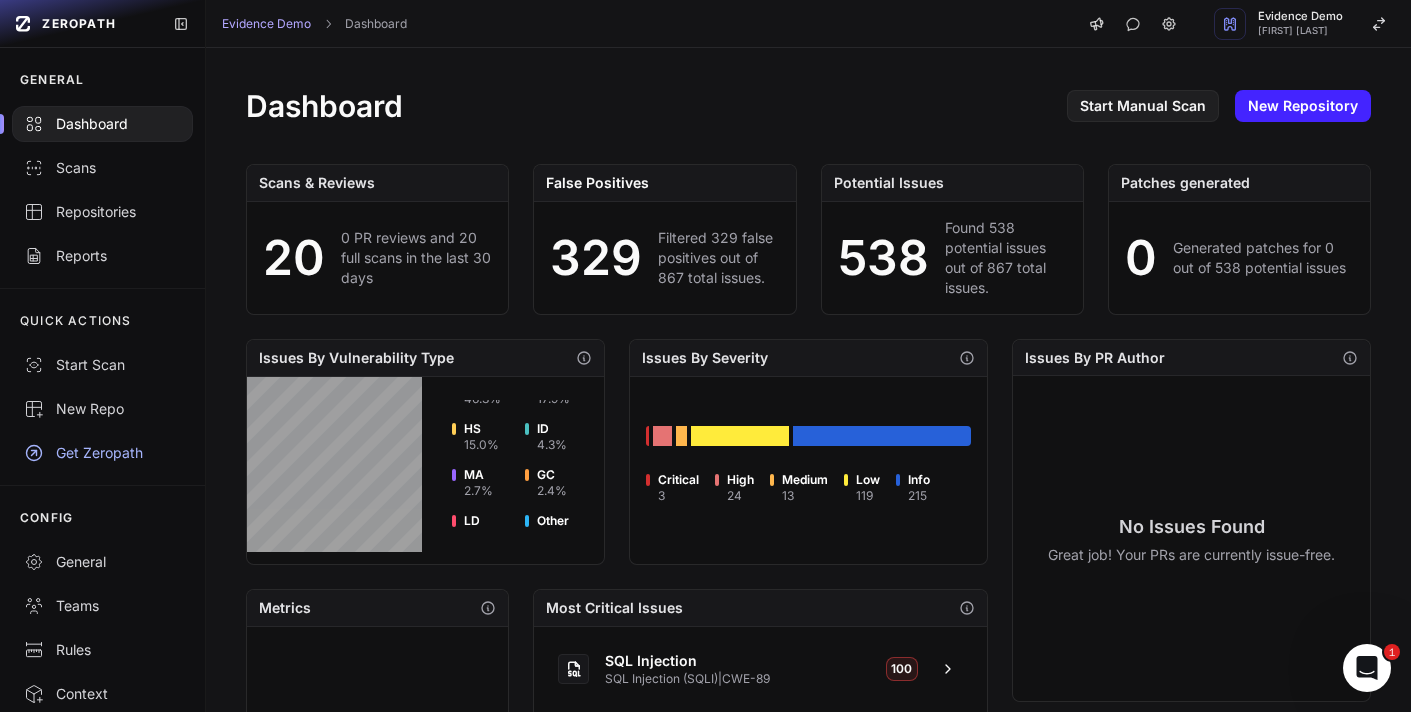 scroll, scrollTop: 38, scrollLeft: 0, axis: vertical 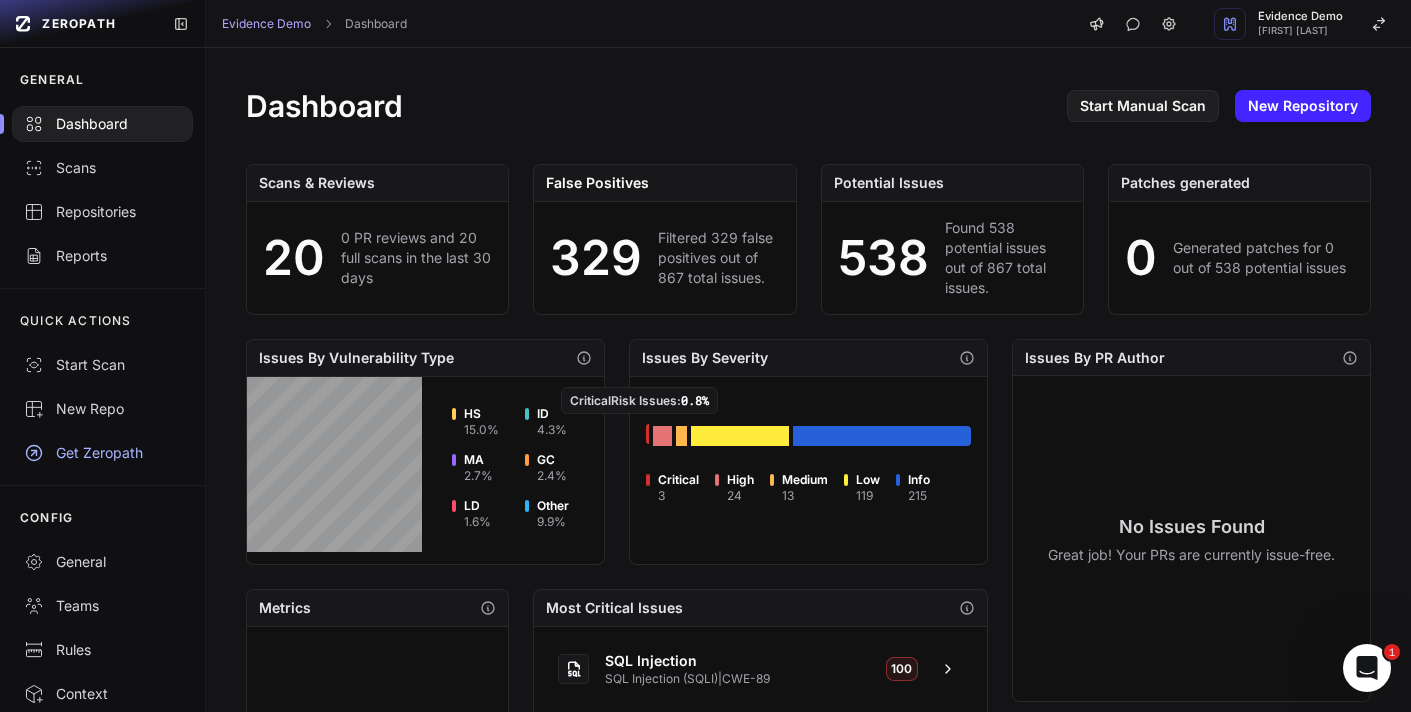 click at bounding box center [647, 434] 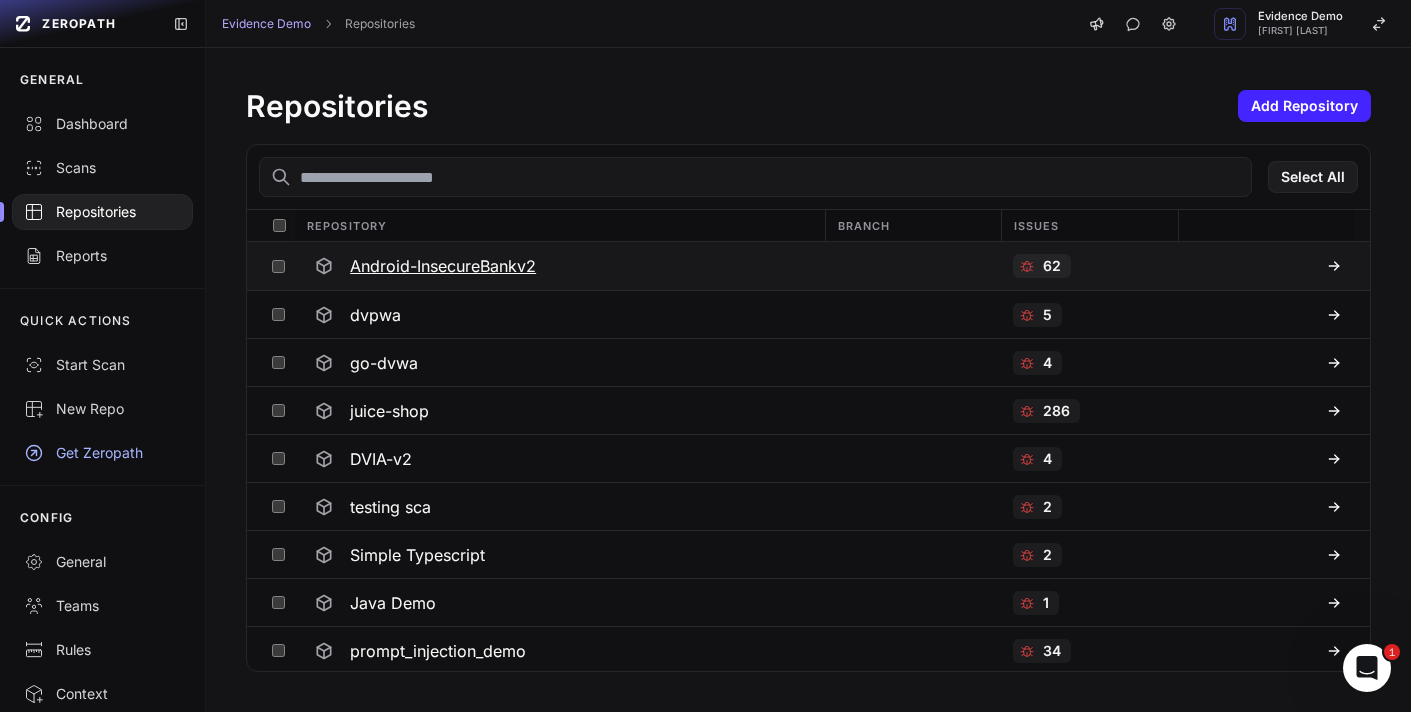 click on "62" at bounding box center (1052, 266) 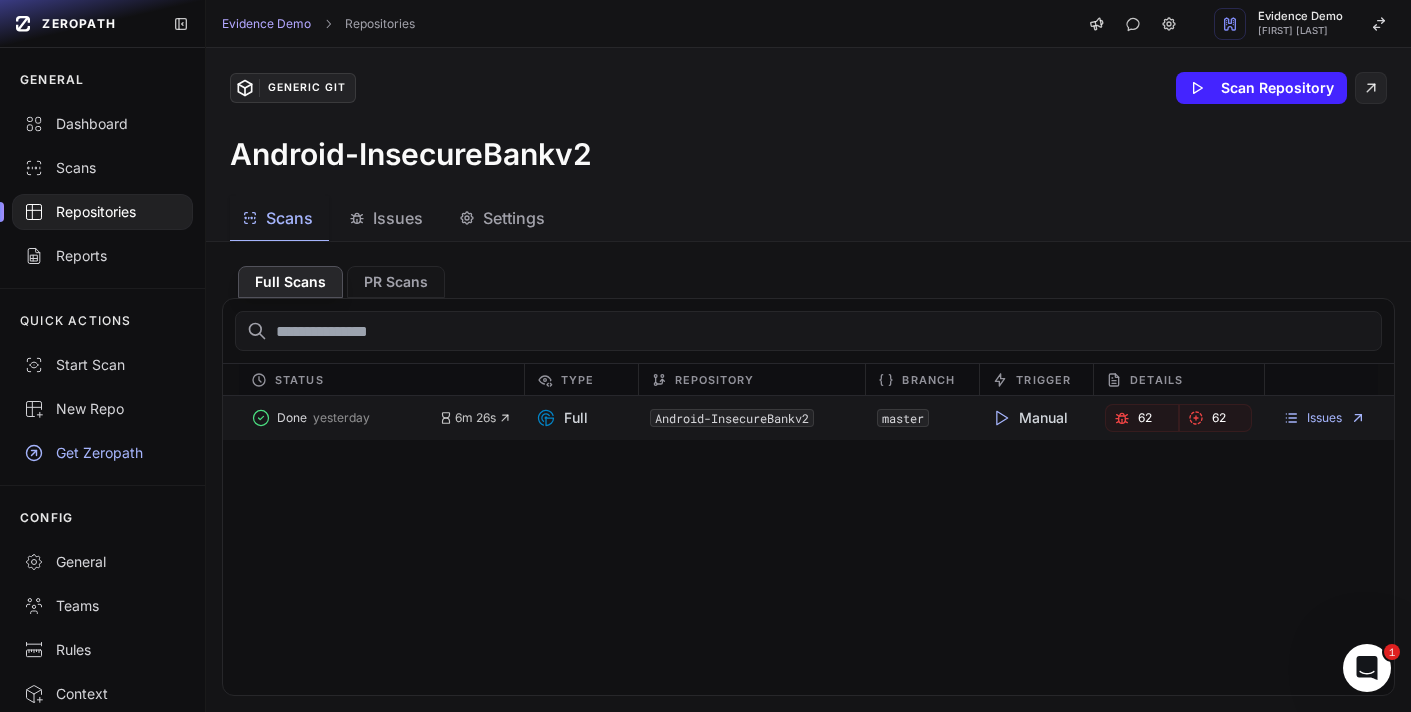 click on "62" at bounding box center [1145, 418] 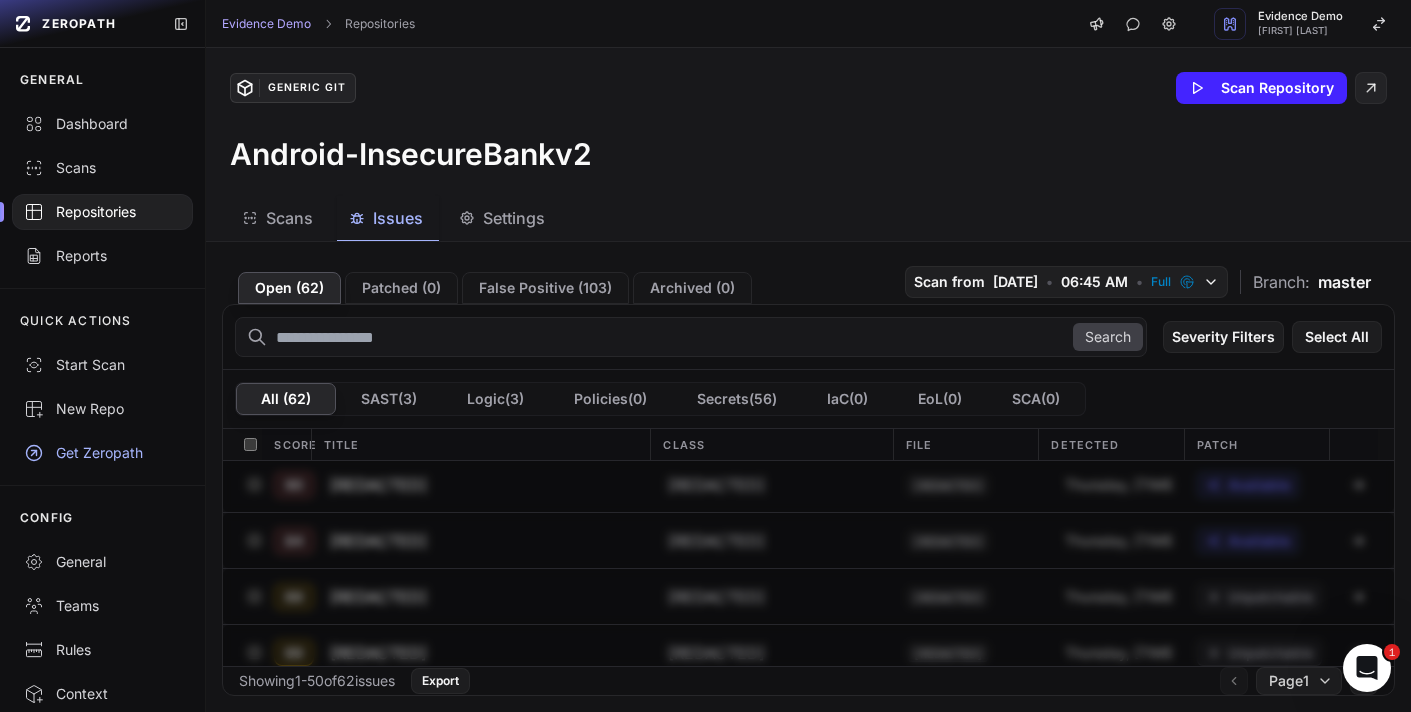scroll, scrollTop: 0, scrollLeft: 0, axis: both 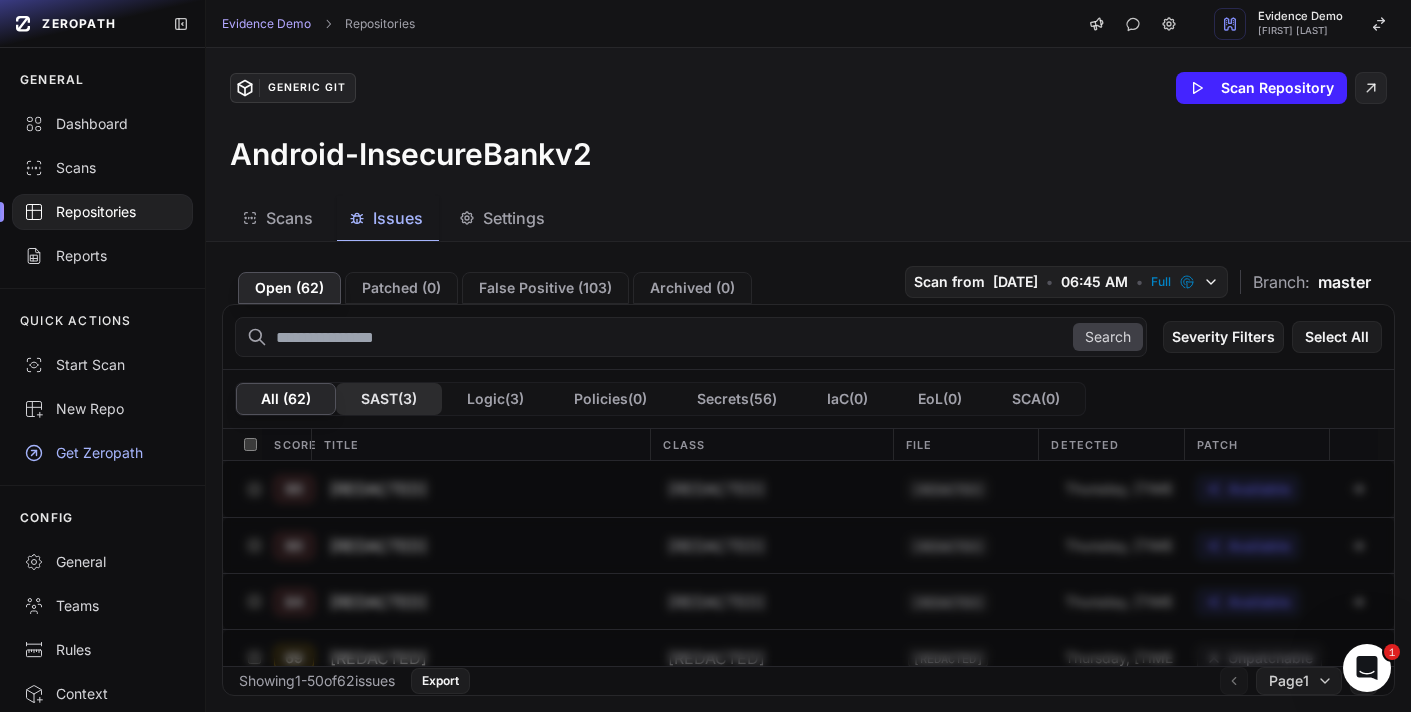 click on "SAST  ( 3 )" at bounding box center [389, 399] 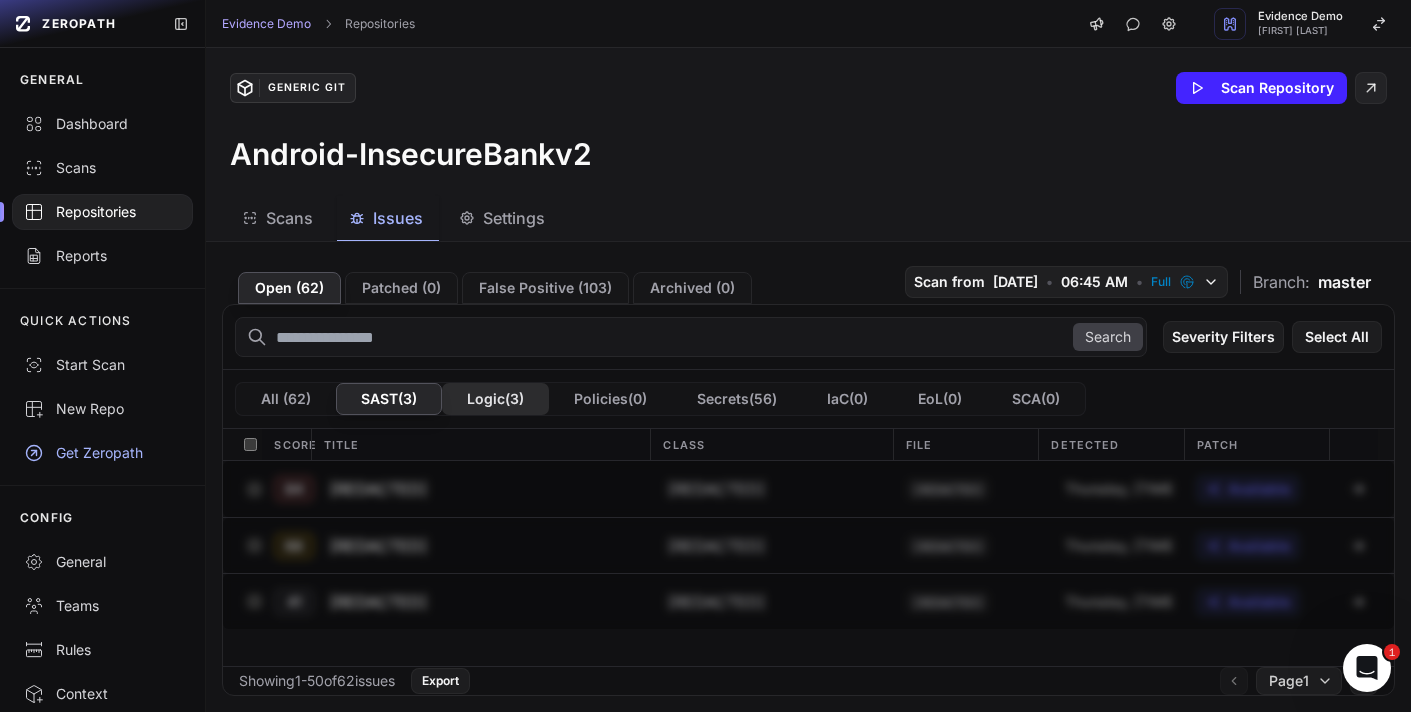 click on "Logic  ( 3 )" at bounding box center [495, 399] 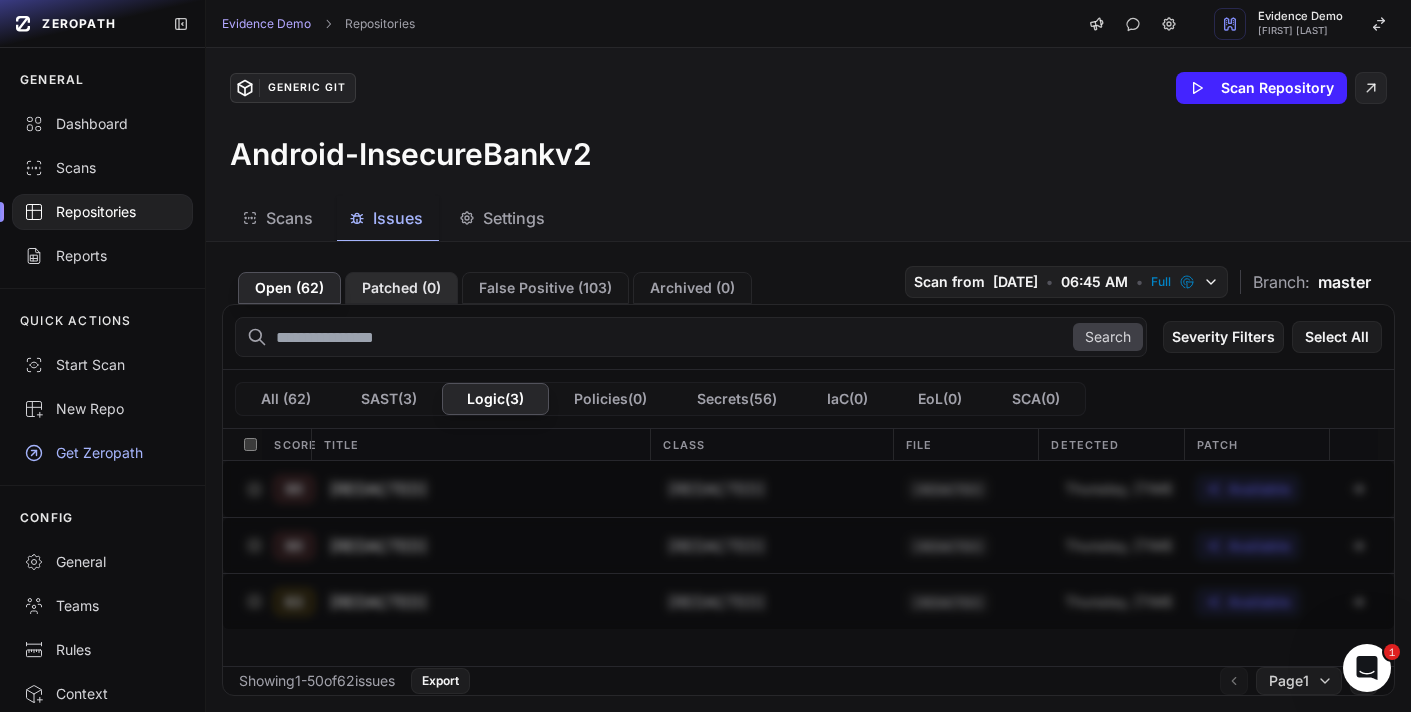 click on "Patched ( 0 )" at bounding box center [401, 288] 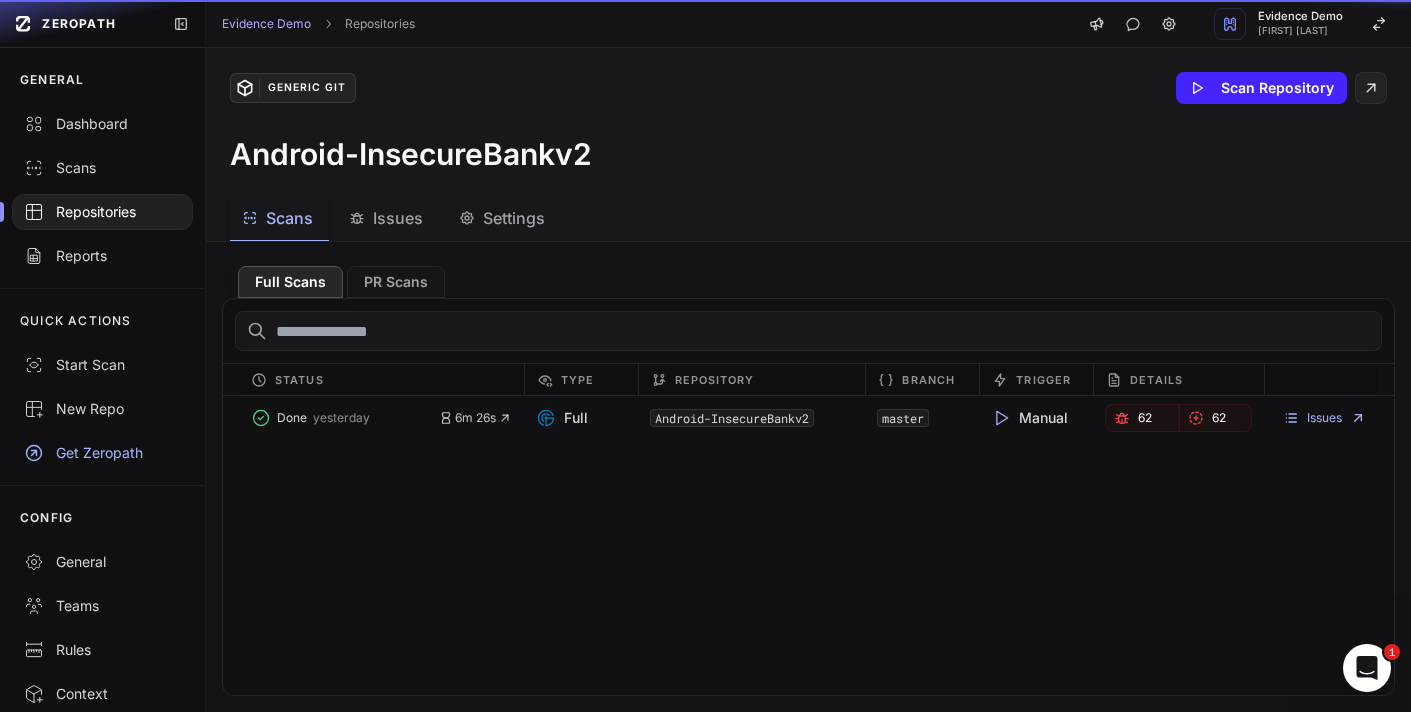 click on "Scans" at bounding box center [289, 218] 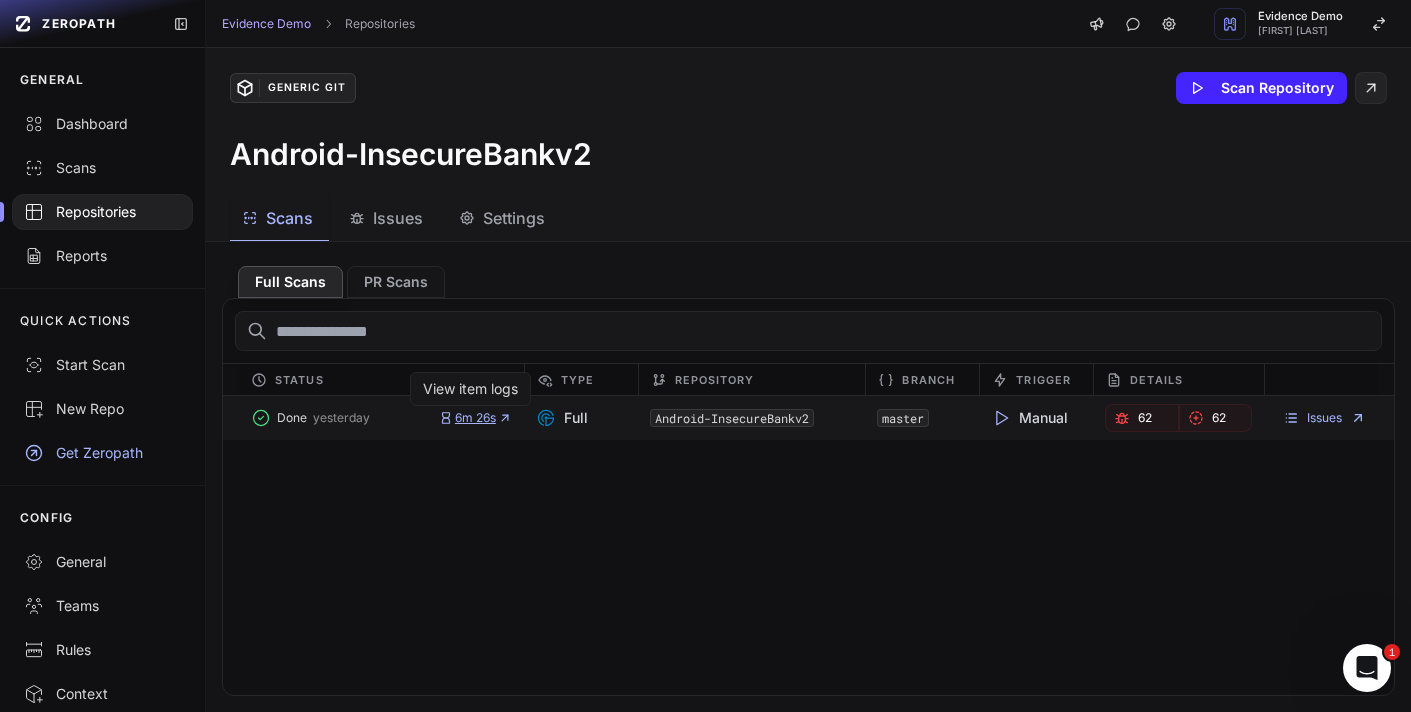 click on "6m 26s" at bounding box center (475, 418) 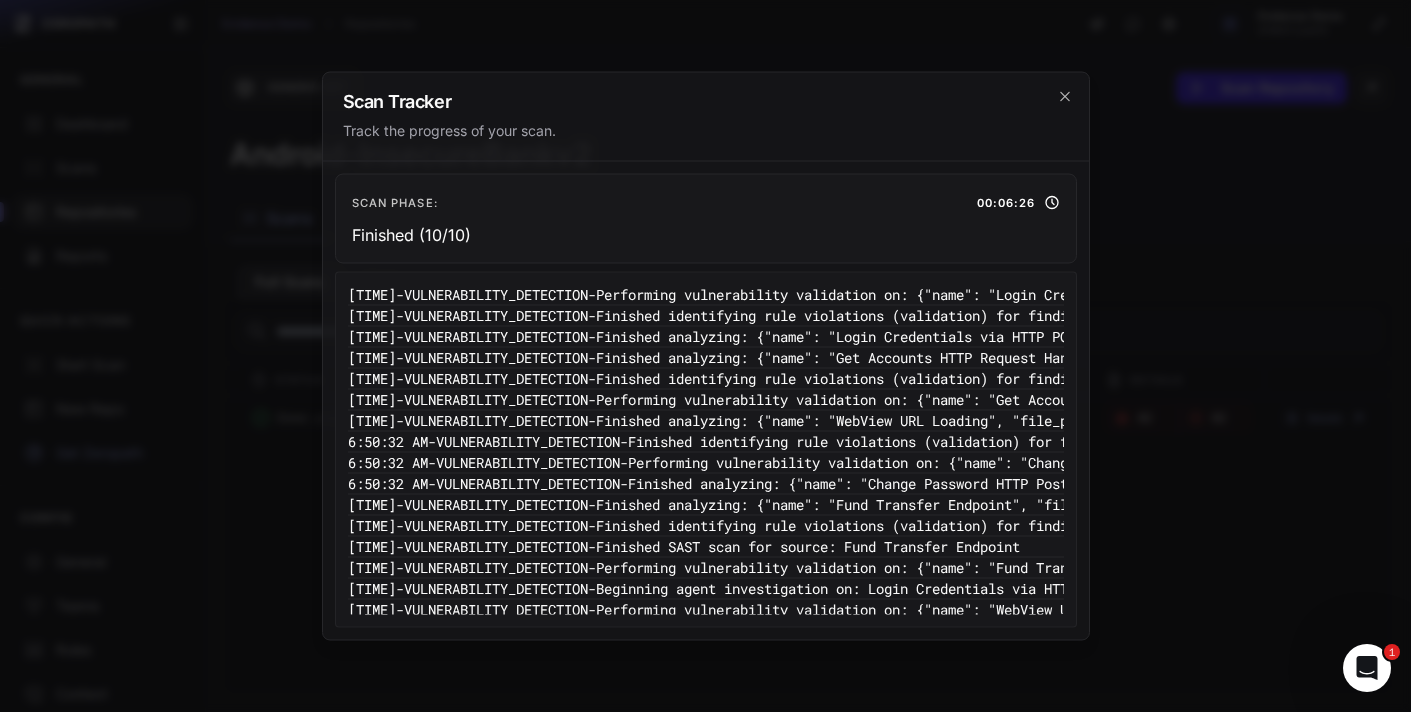 click on "Scan Tracker   Track the progress of your scan." at bounding box center [706, 117] 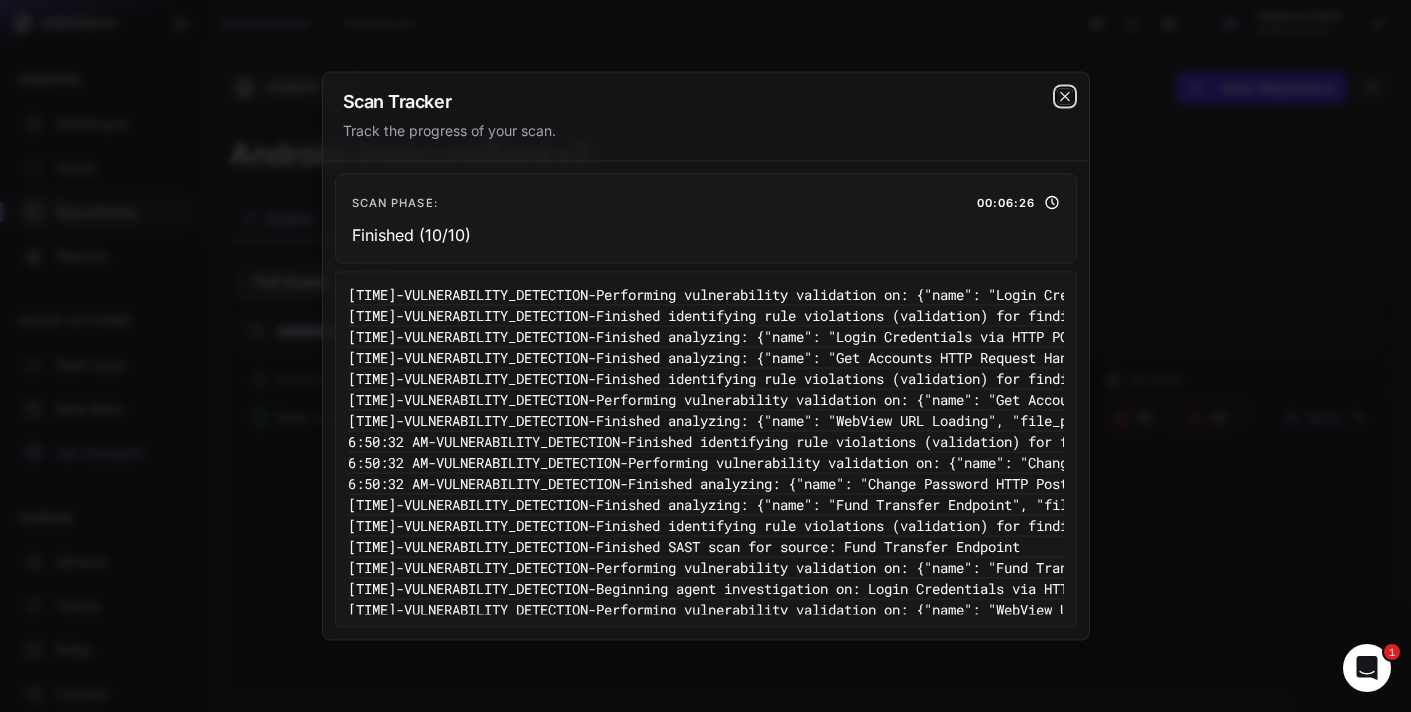 click 